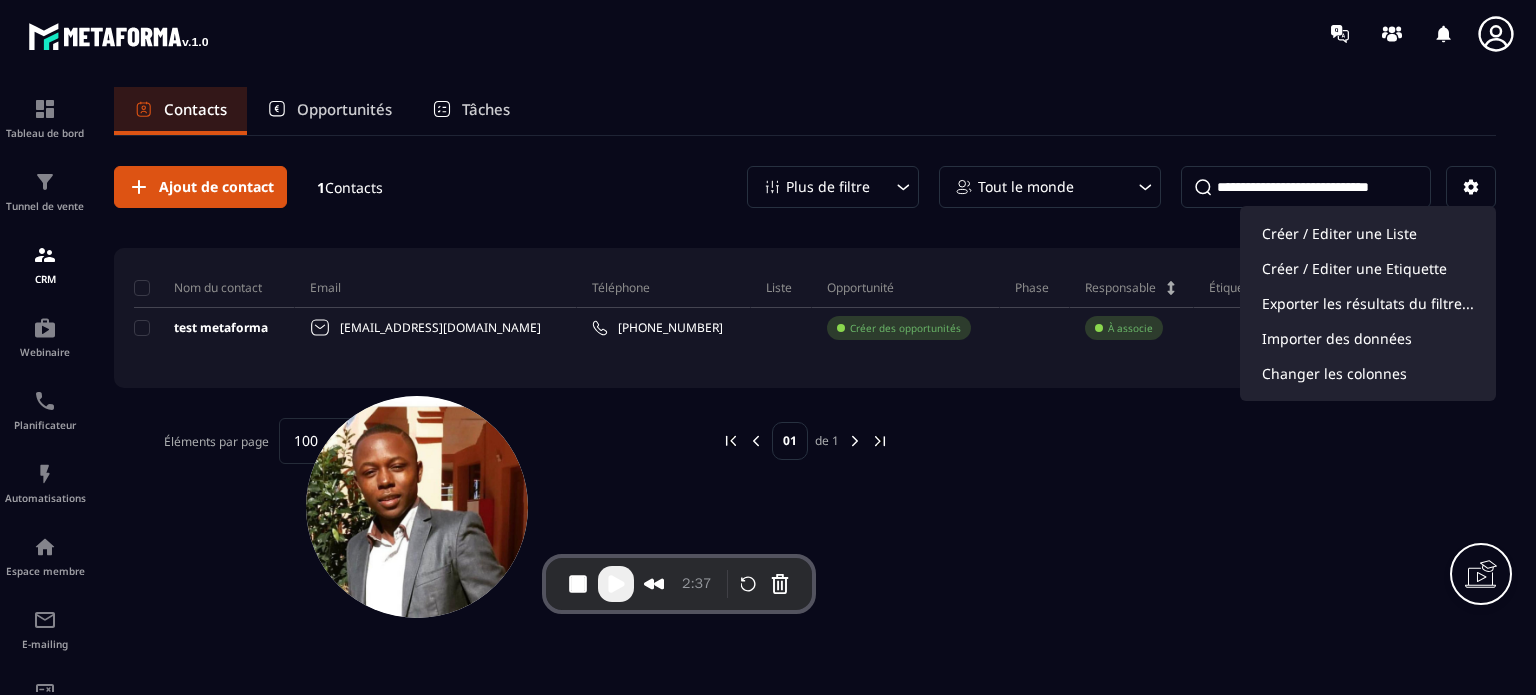 scroll, scrollTop: 0, scrollLeft: 0, axis: both 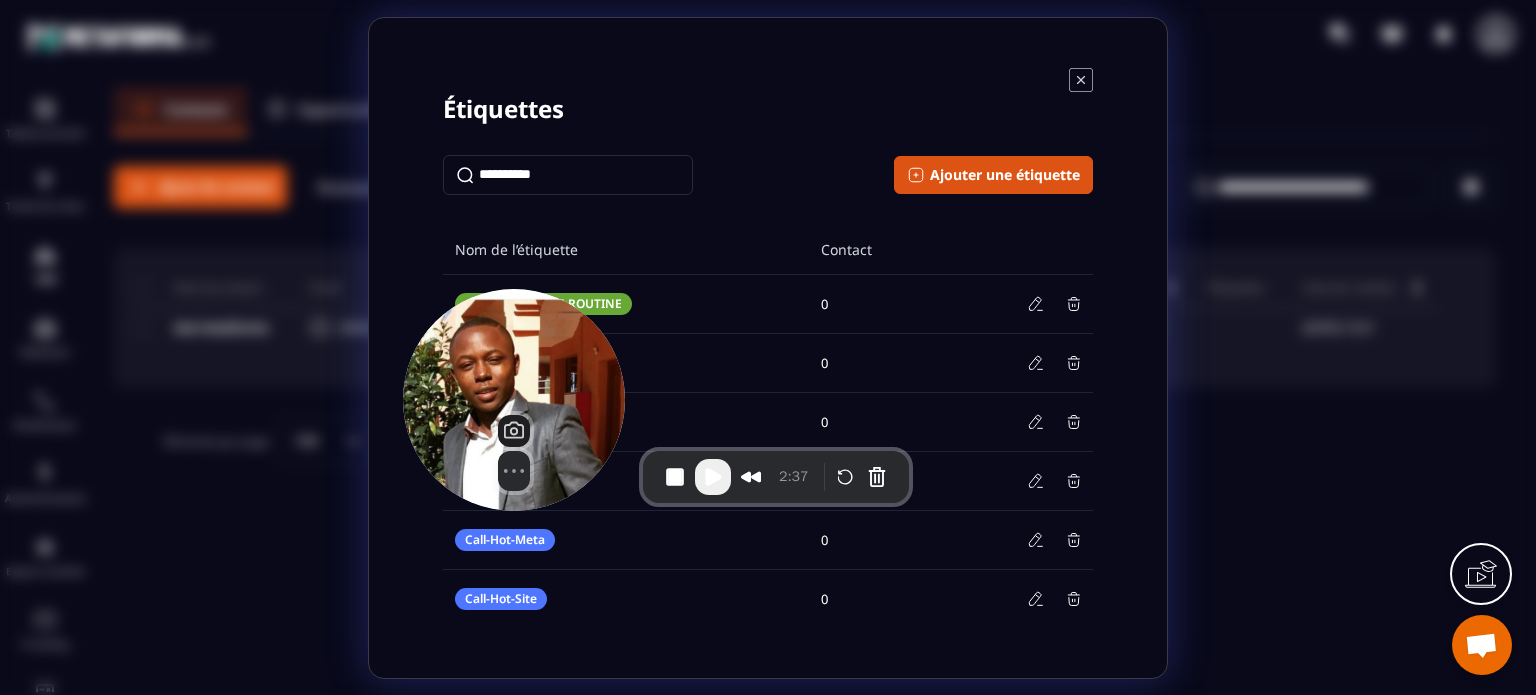 drag, startPoint x: 387, startPoint y: 424, endPoint x: 484, endPoint y: 319, distance: 142.94754 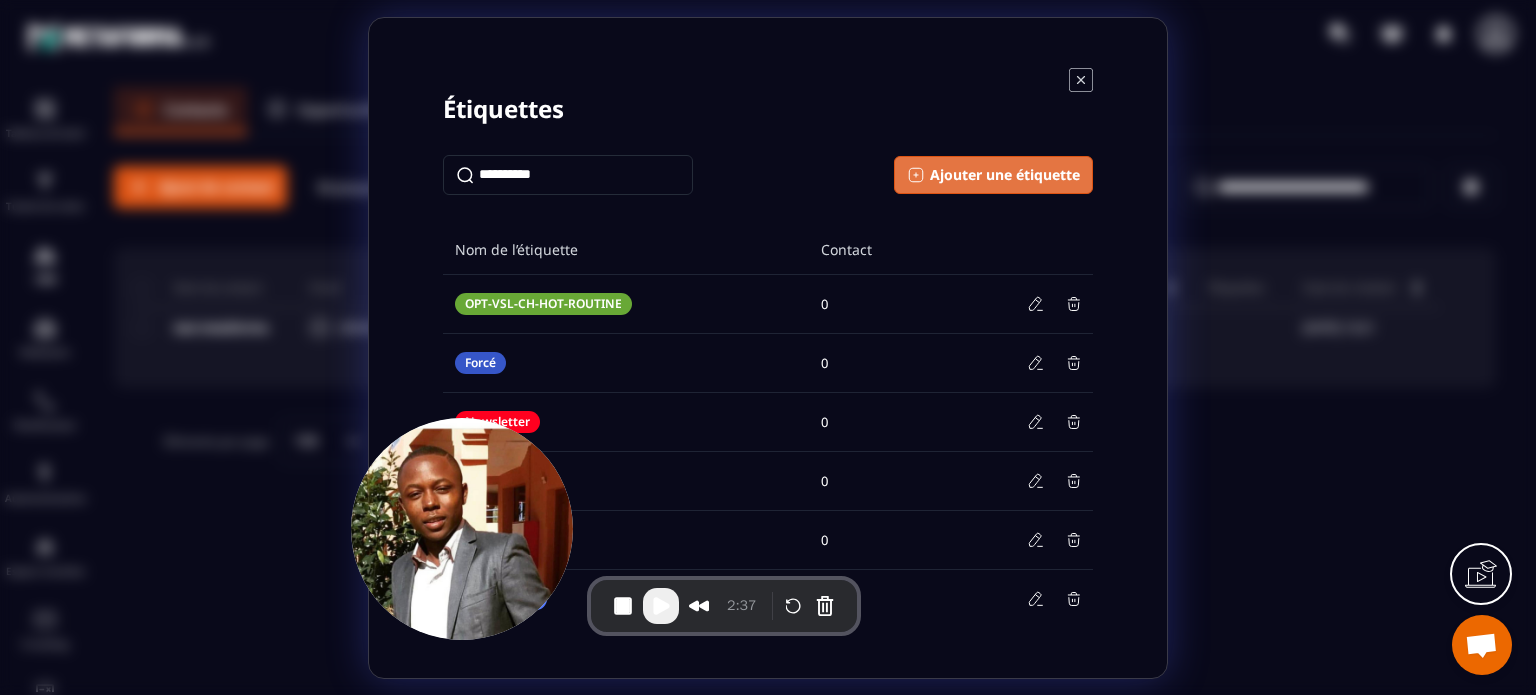 click on "Ajouter une étiquette" at bounding box center (1005, 175) 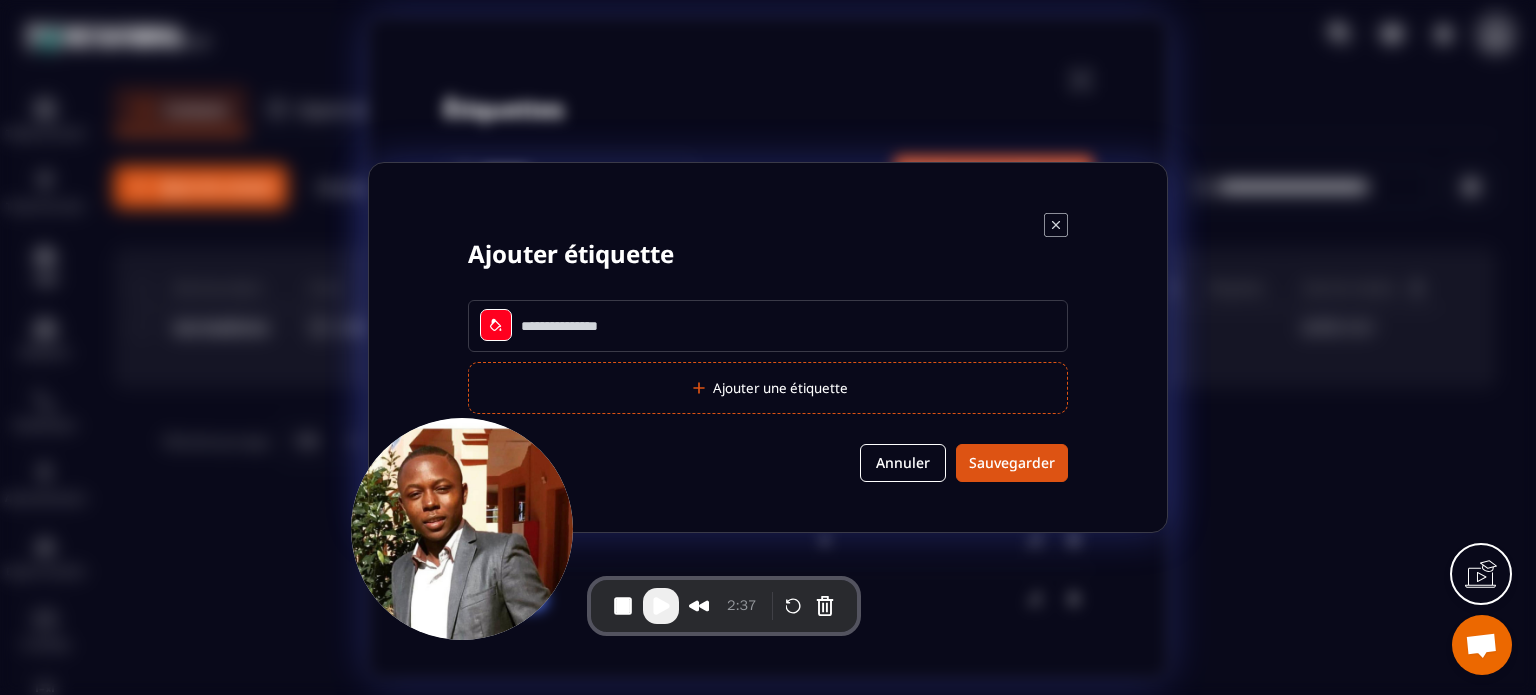 click 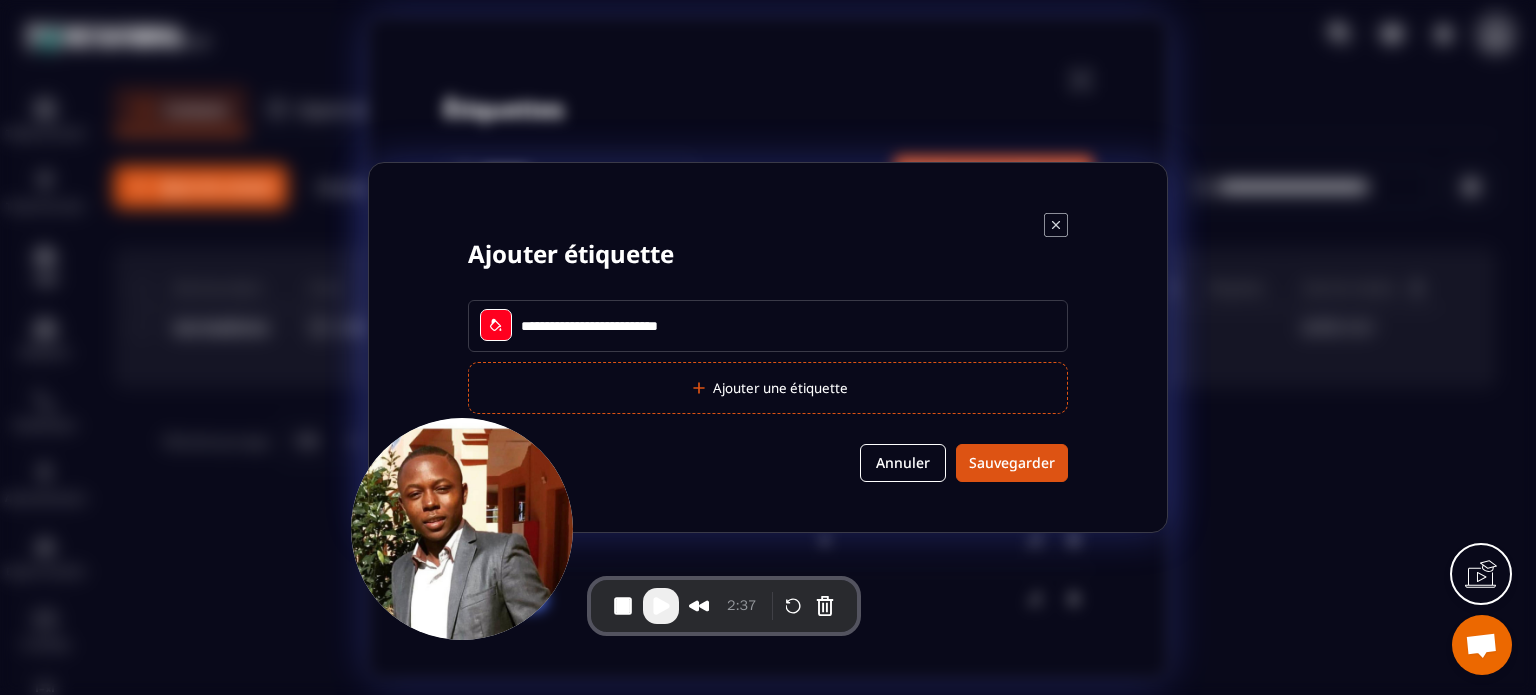 type on "**********" 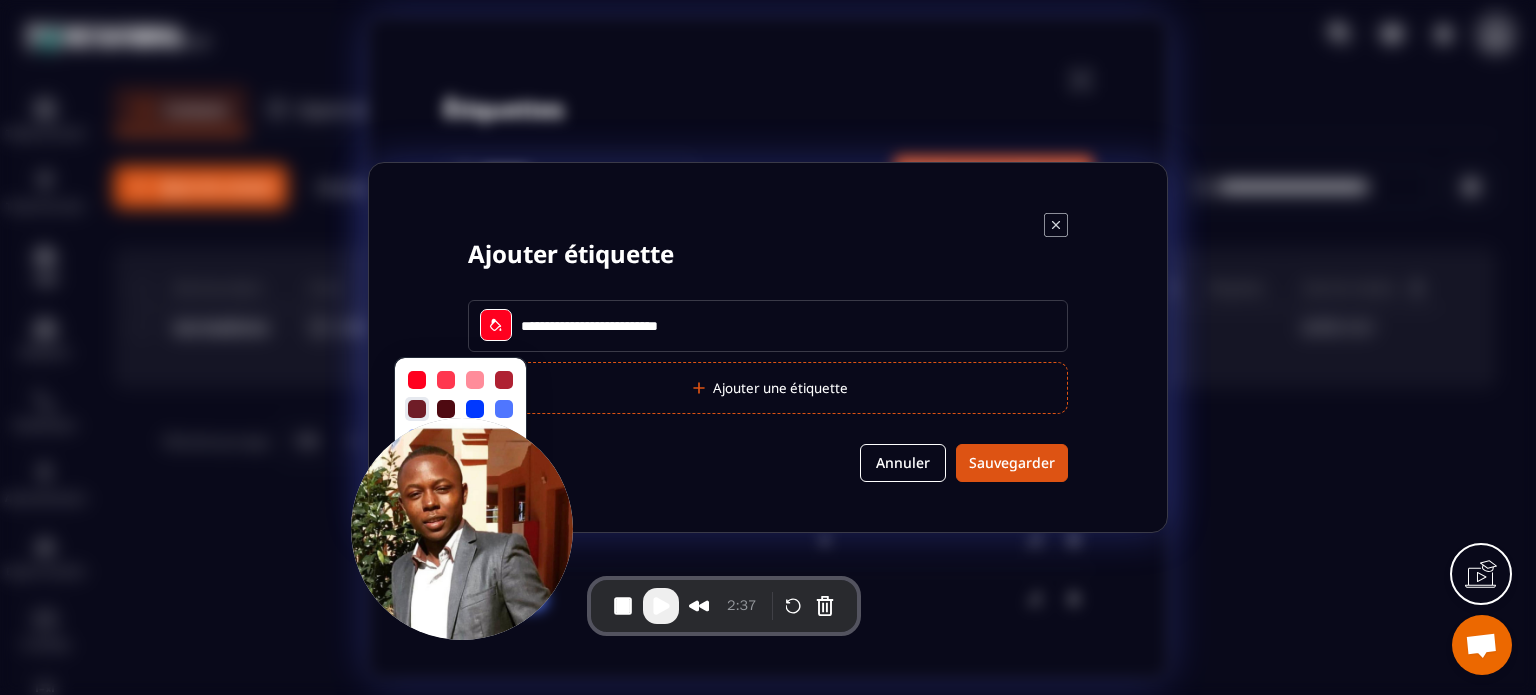 click at bounding box center (417, 409) 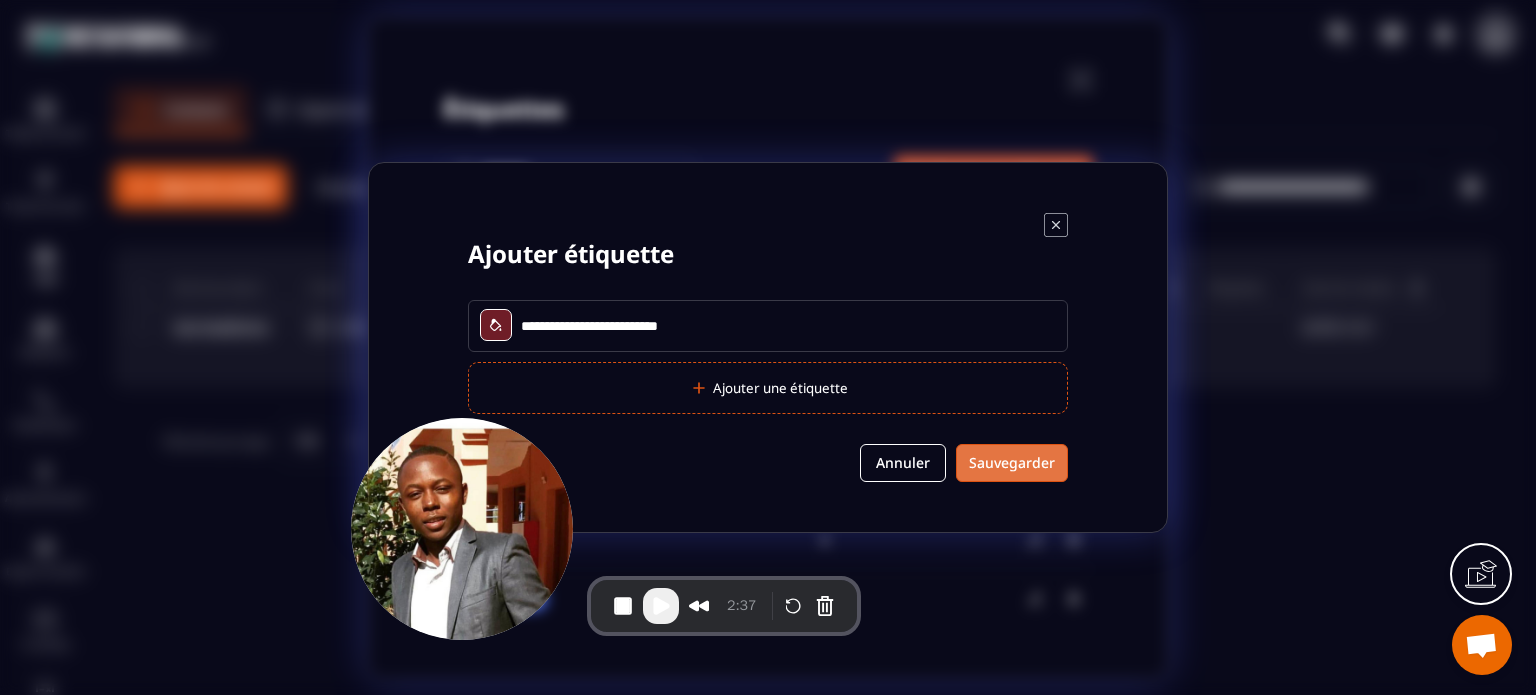 click on "Sauvegarder" at bounding box center [1012, 463] 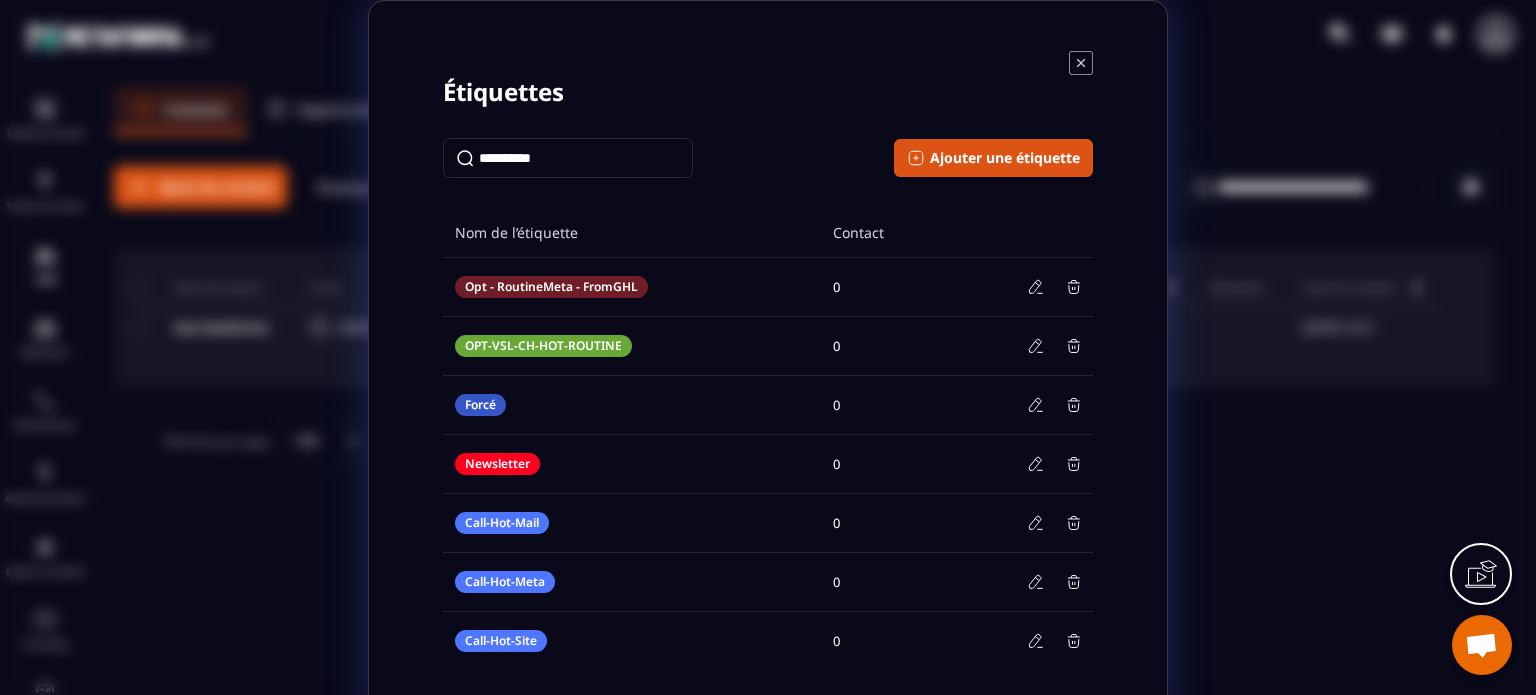 click 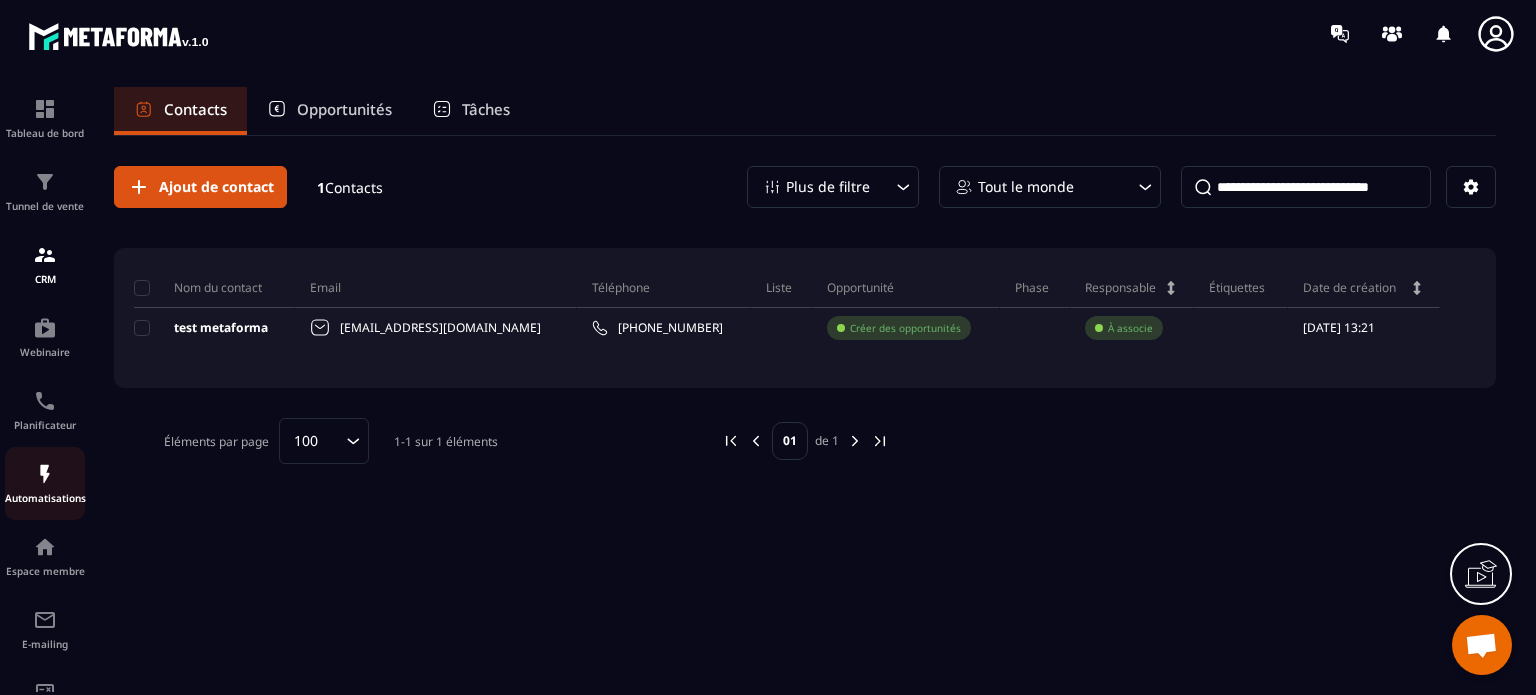 click on "Automatisations" at bounding box center [45, 498] 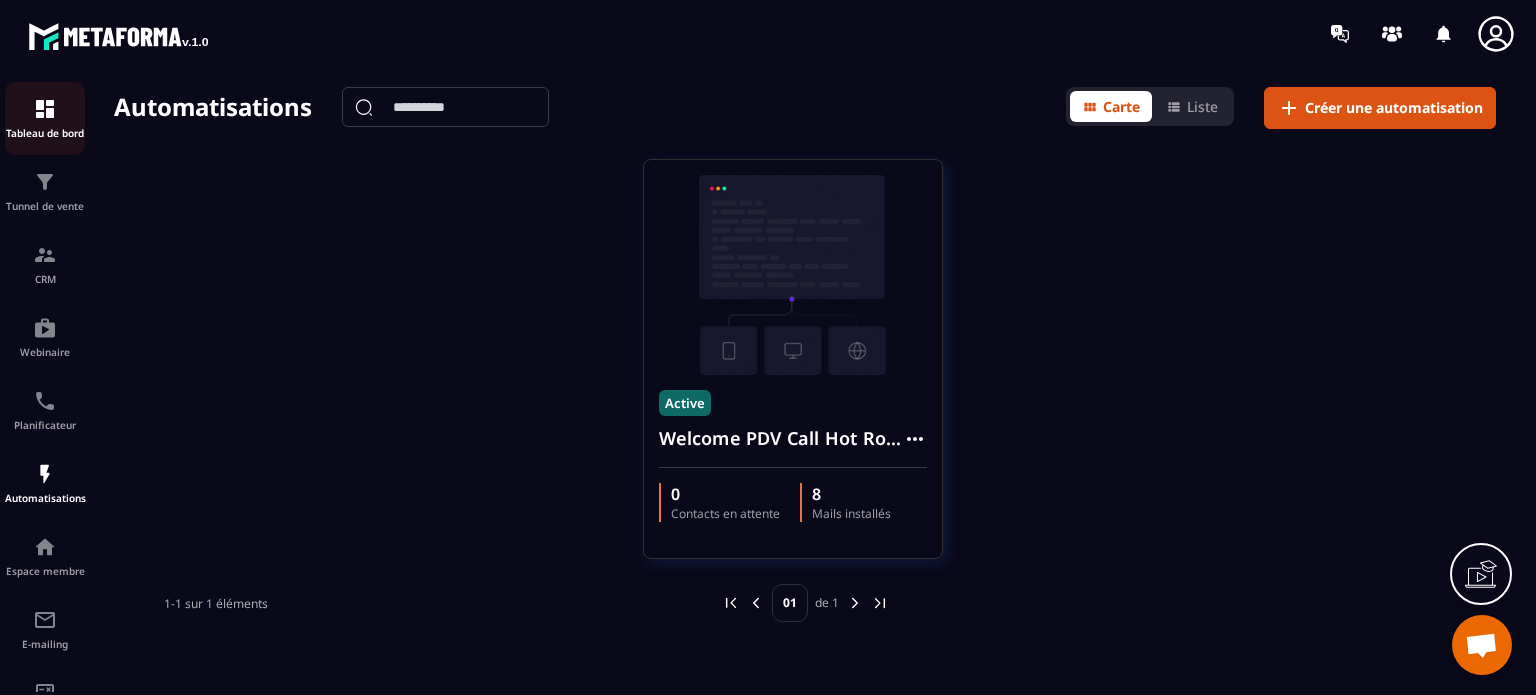 click on "Tableau de bord" at bounding box center (45, 118) 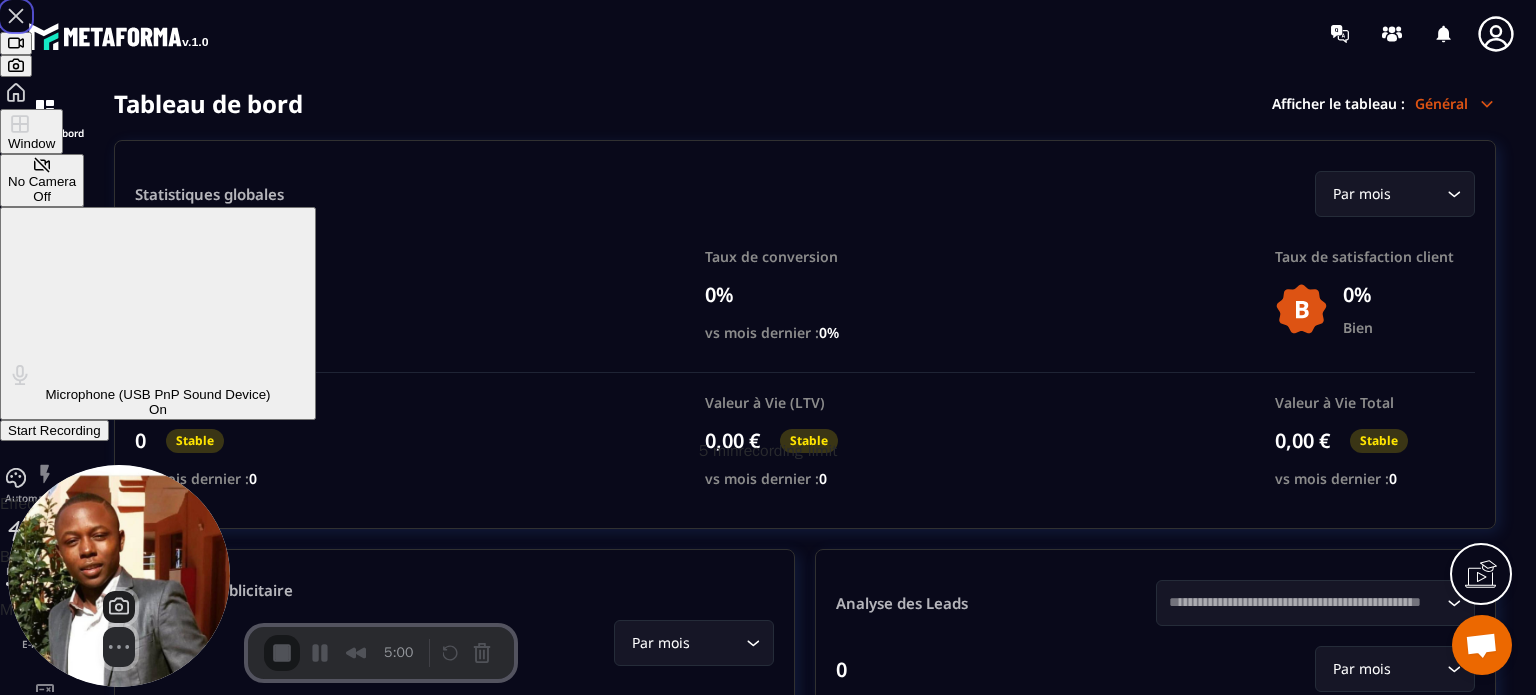 click on "Start Recording" at bounding box center [54, 430] 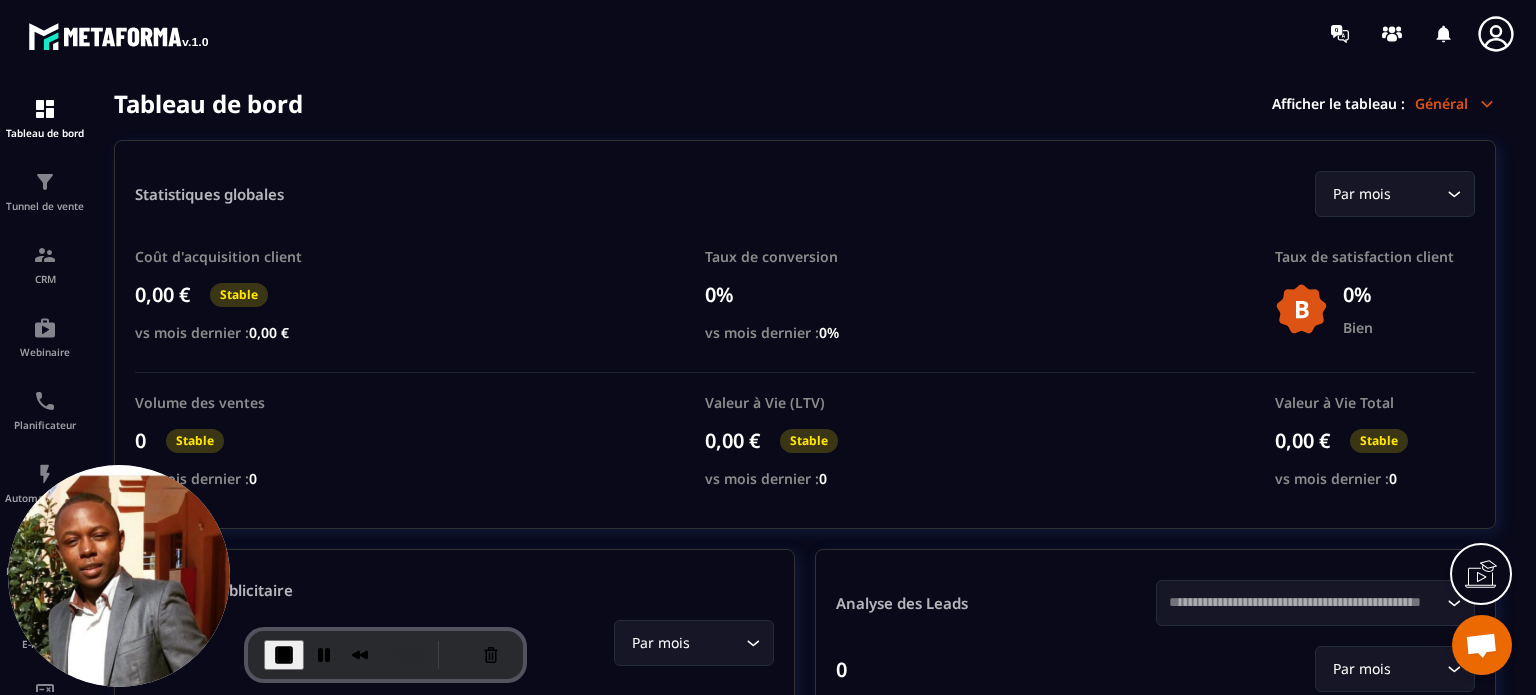 click 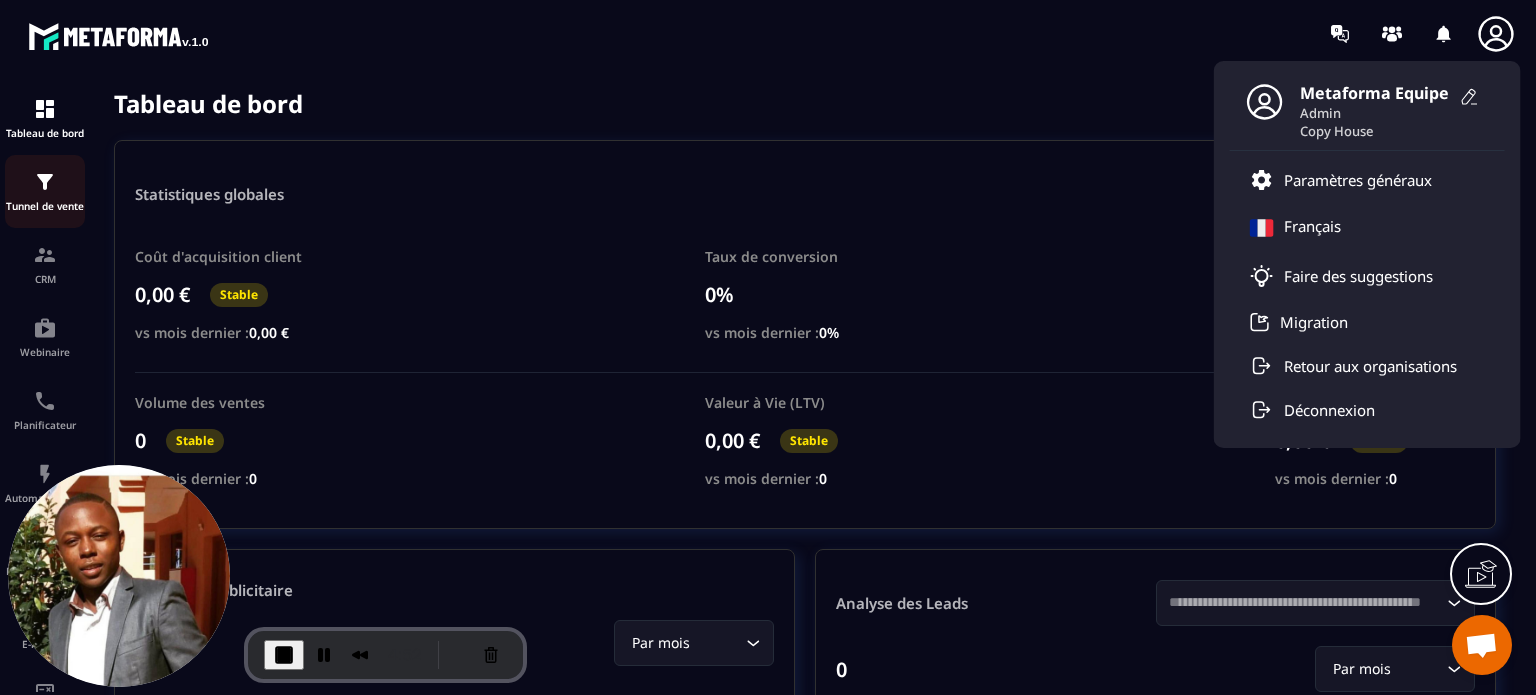 click at bounding box center [45, 182] 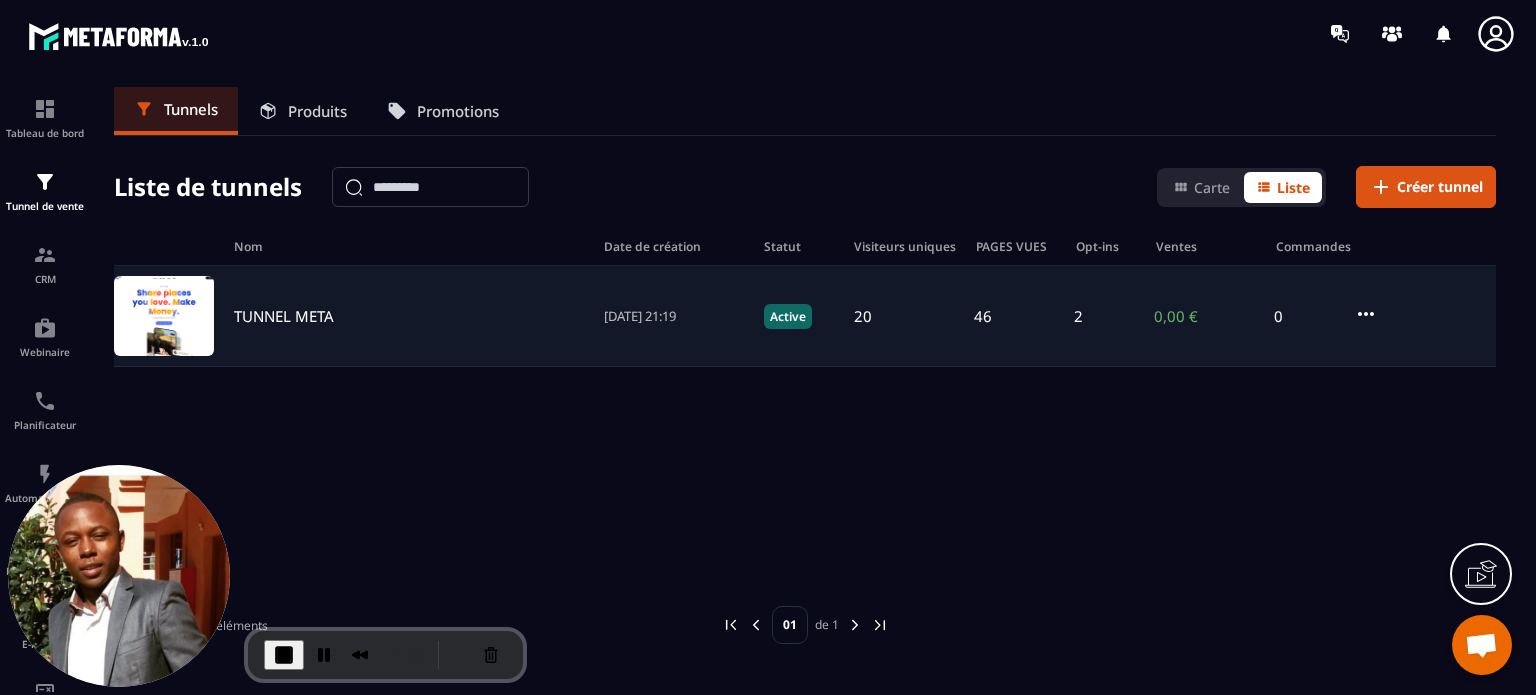 click on "TUNNEL META" at bounding box center (284, 316) 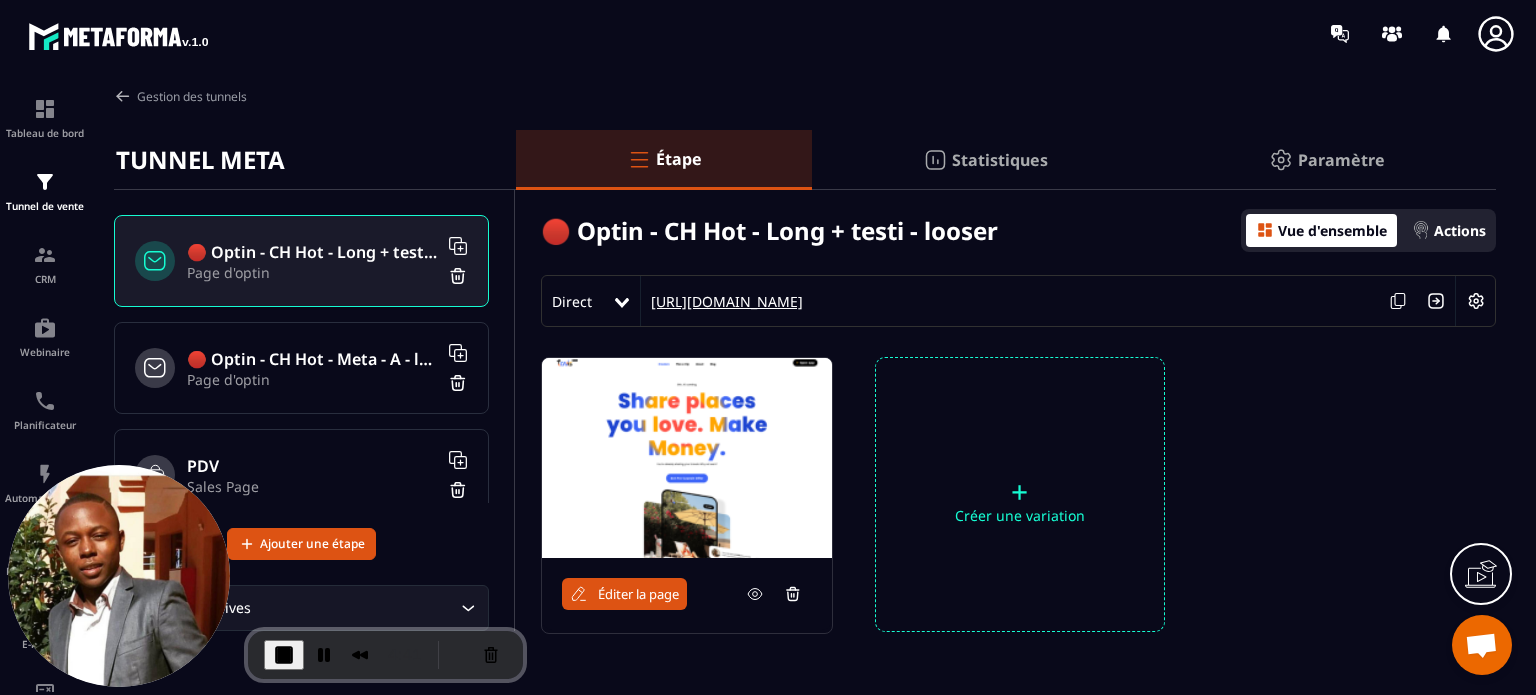 click on "https://copy-house.metaforma.io/optin-ch-m-longlooser" at bounding box center [722, 301] 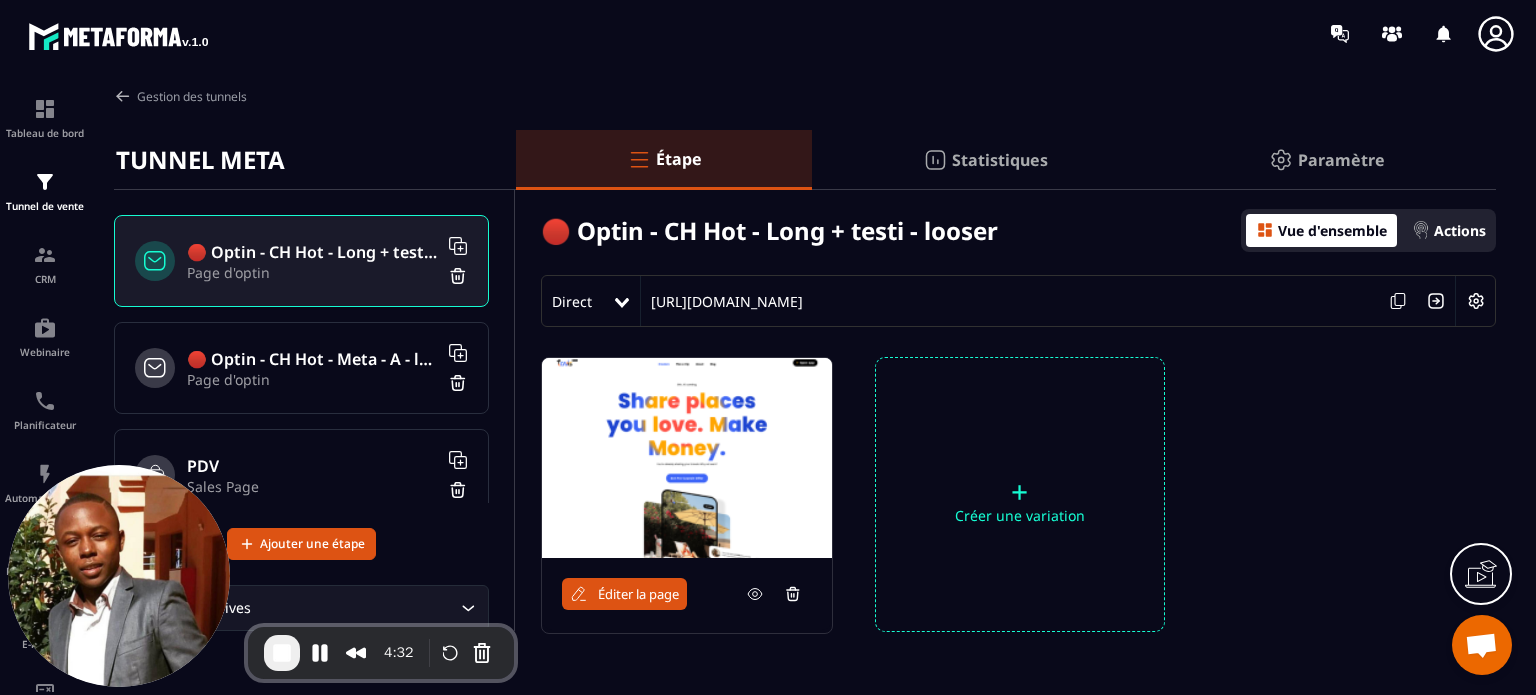 click on "Page d'optin" at bounding box center (312, 379) 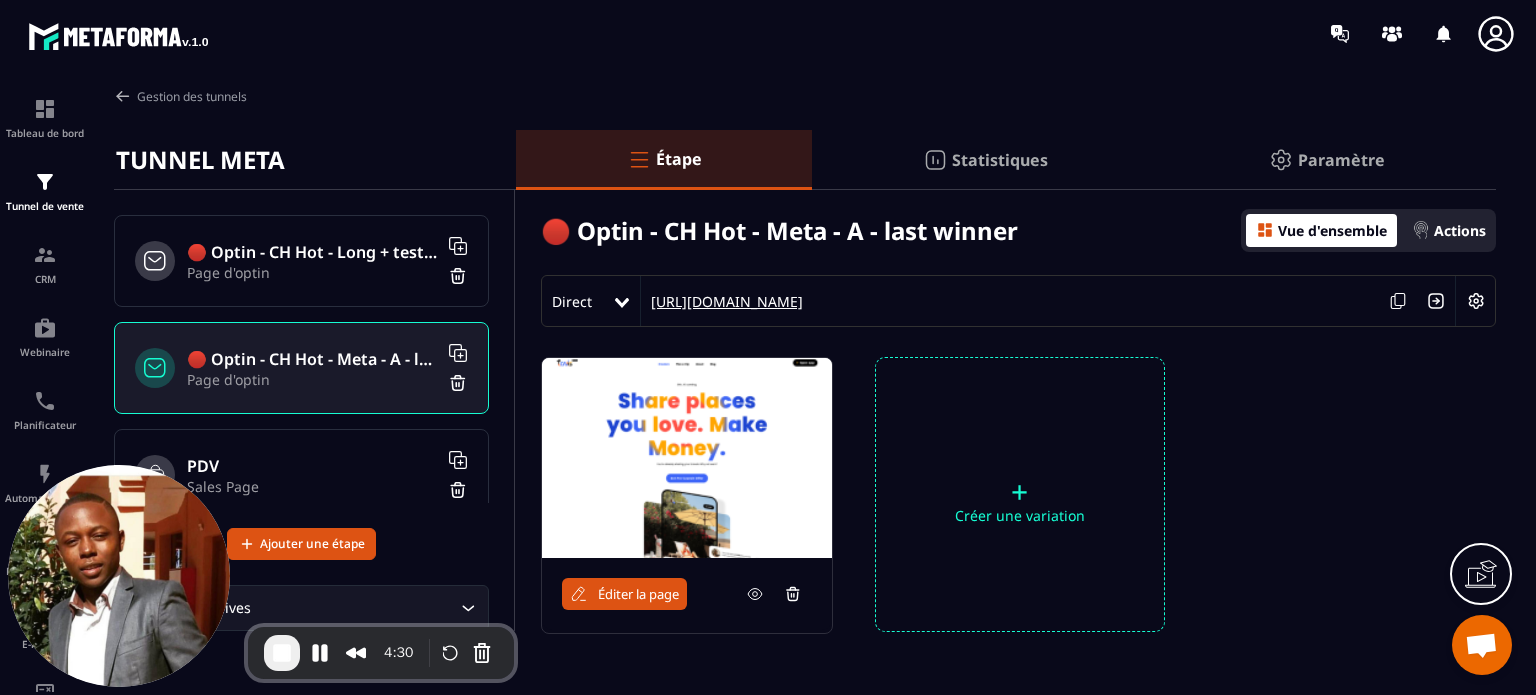 click on "https://copy-house.metaforma.io/optin-ch-m-a" at bounding box center (722, 301) 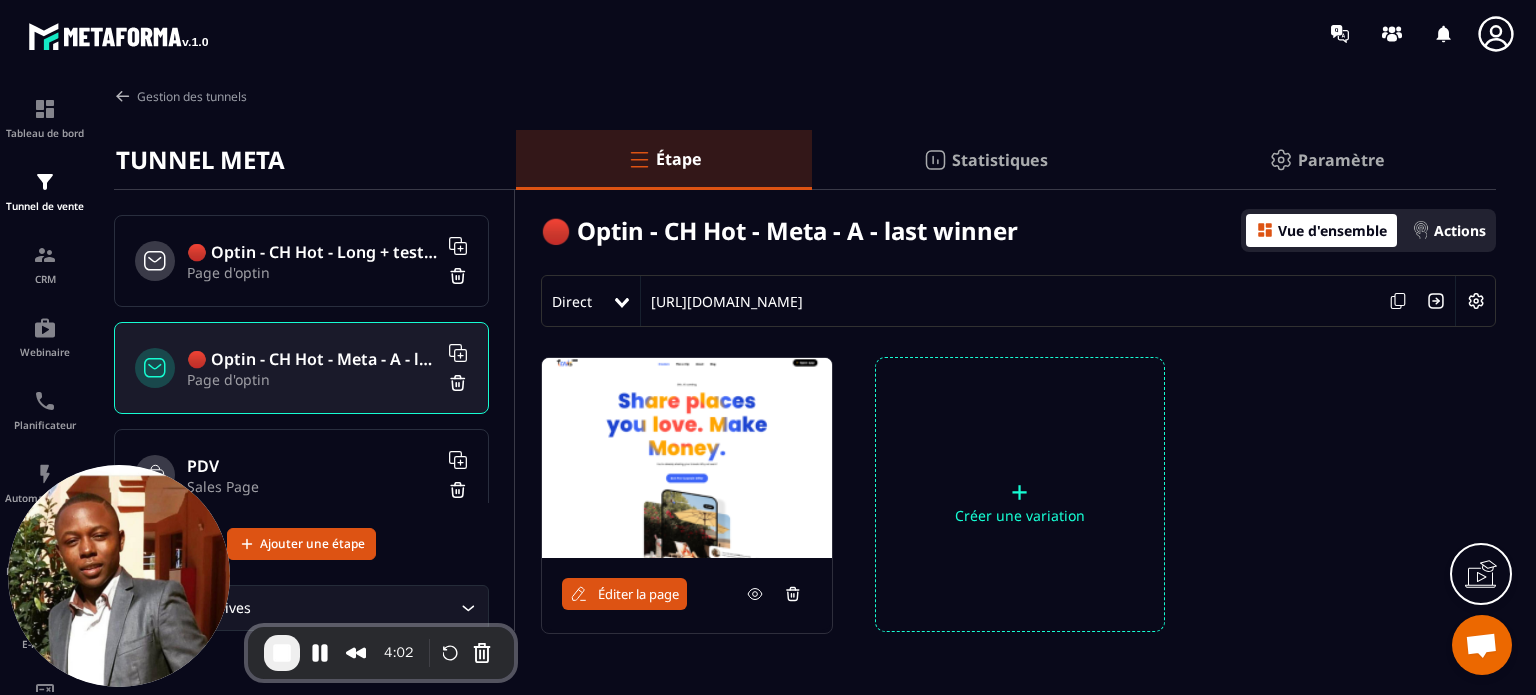 click on "🔴 Optin - CH Hot - Long + testi - looser Page d'optin" at bounding box center (301, 261) 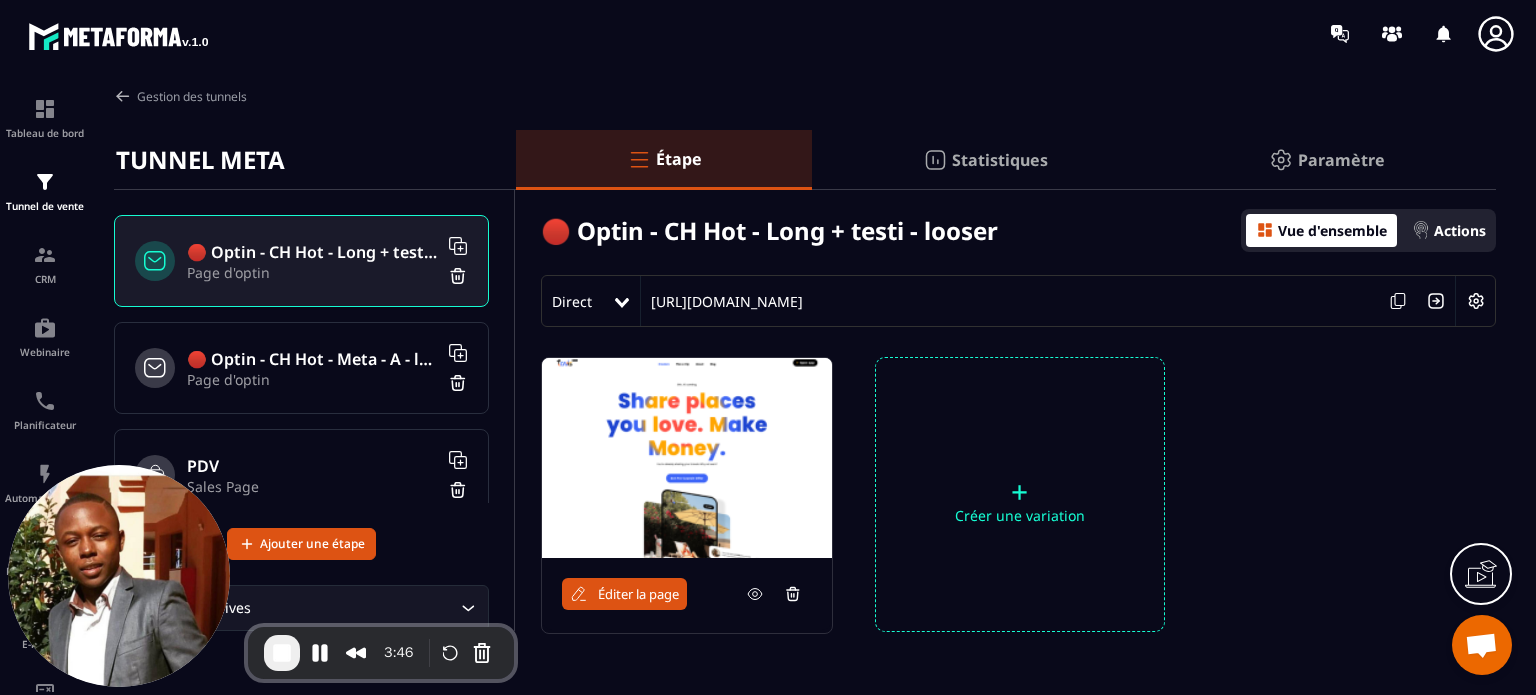 click on "Direct" at bounding box center [577, 301] 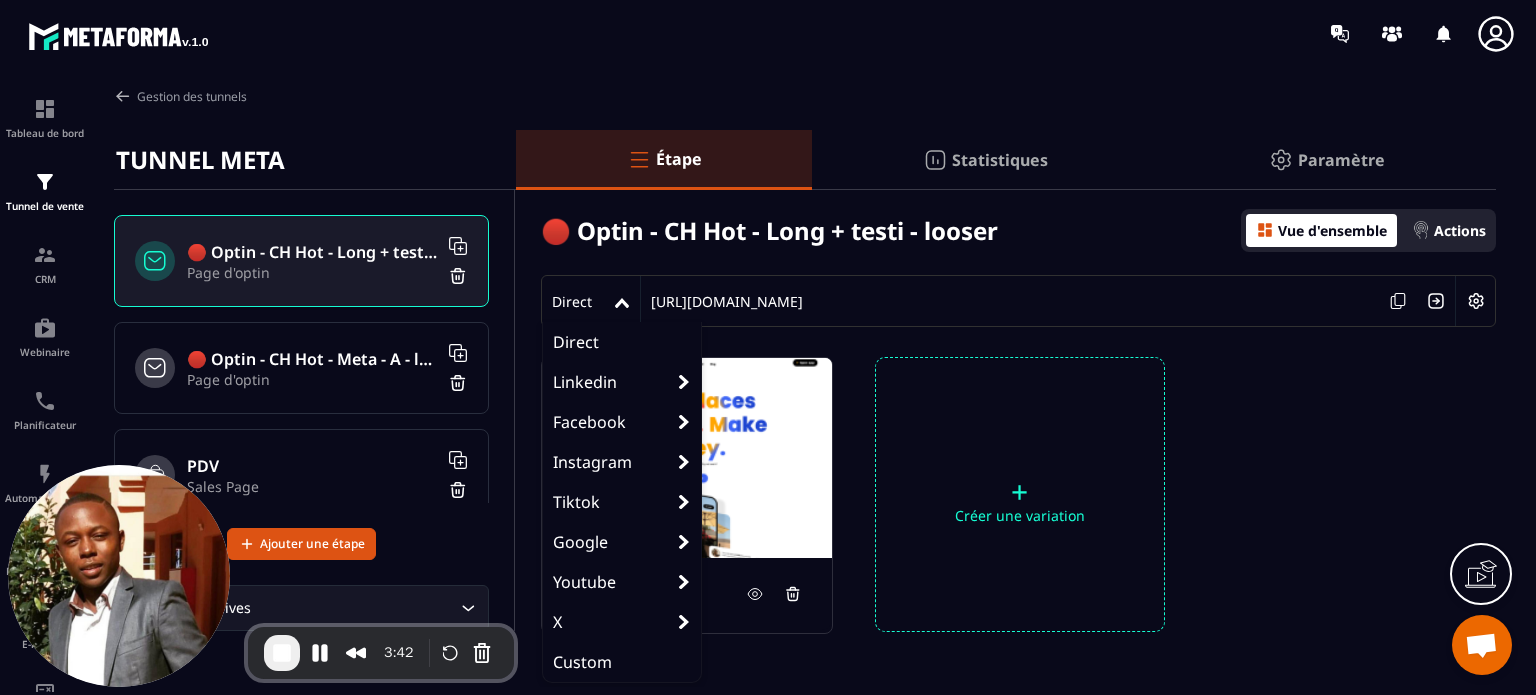click on "Direct" at bounding box center (622, 342) 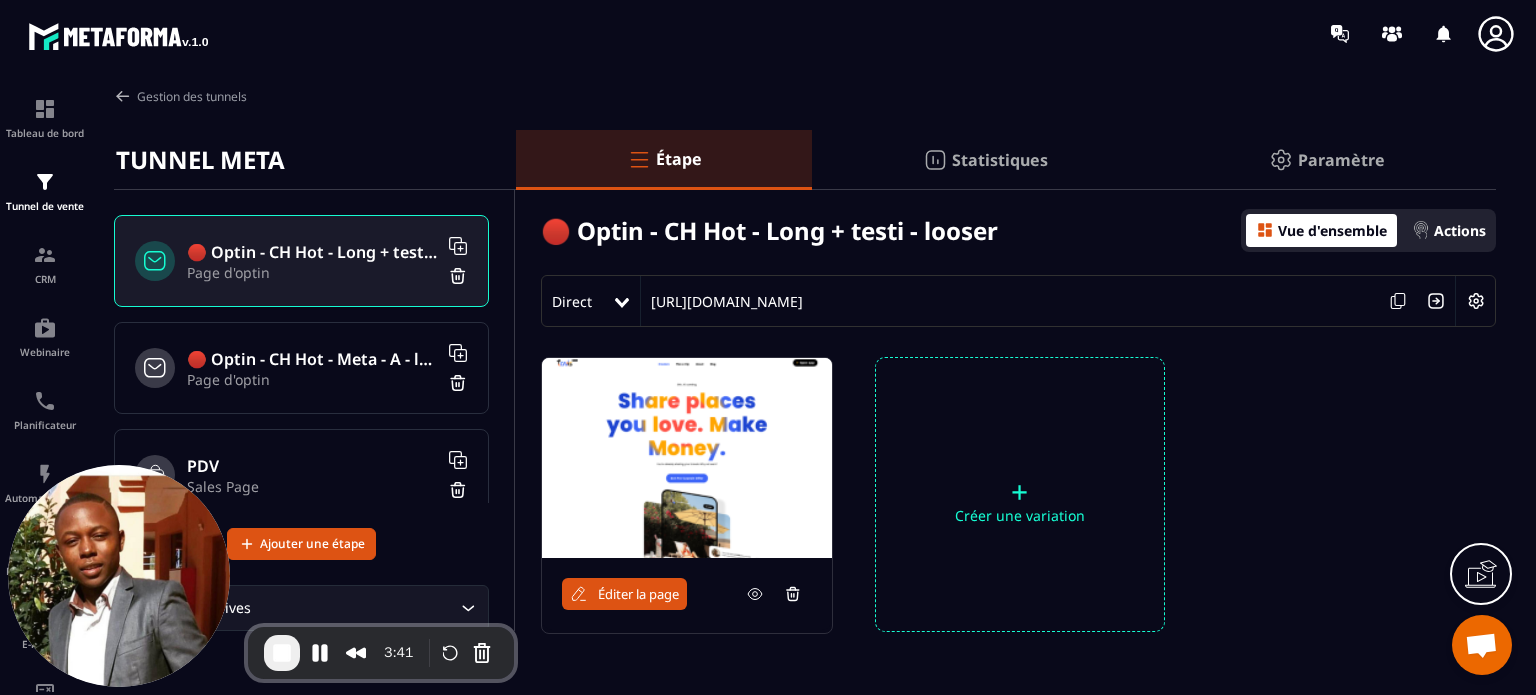 click on "Direct" at bounding box center (572, 301) 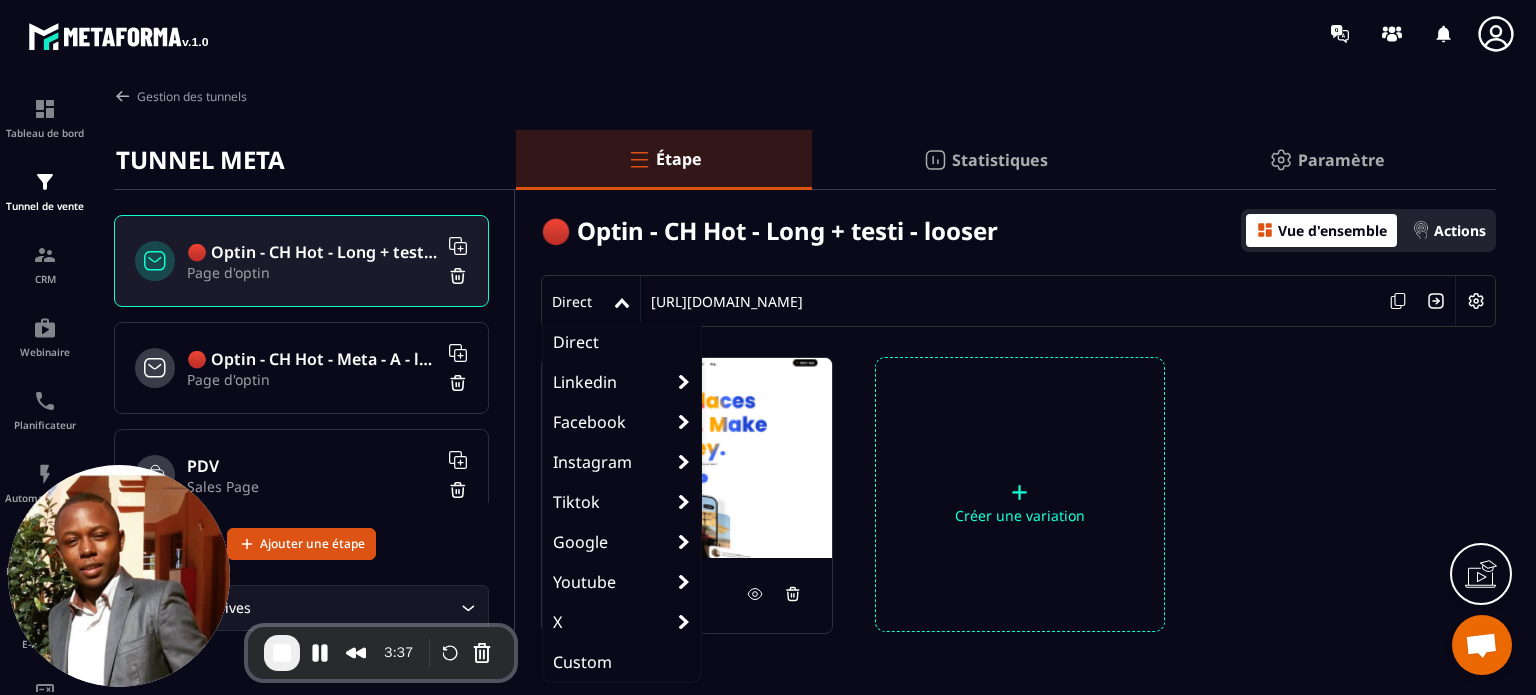 click on "Page d'optin" at bounding box center [312, 379] 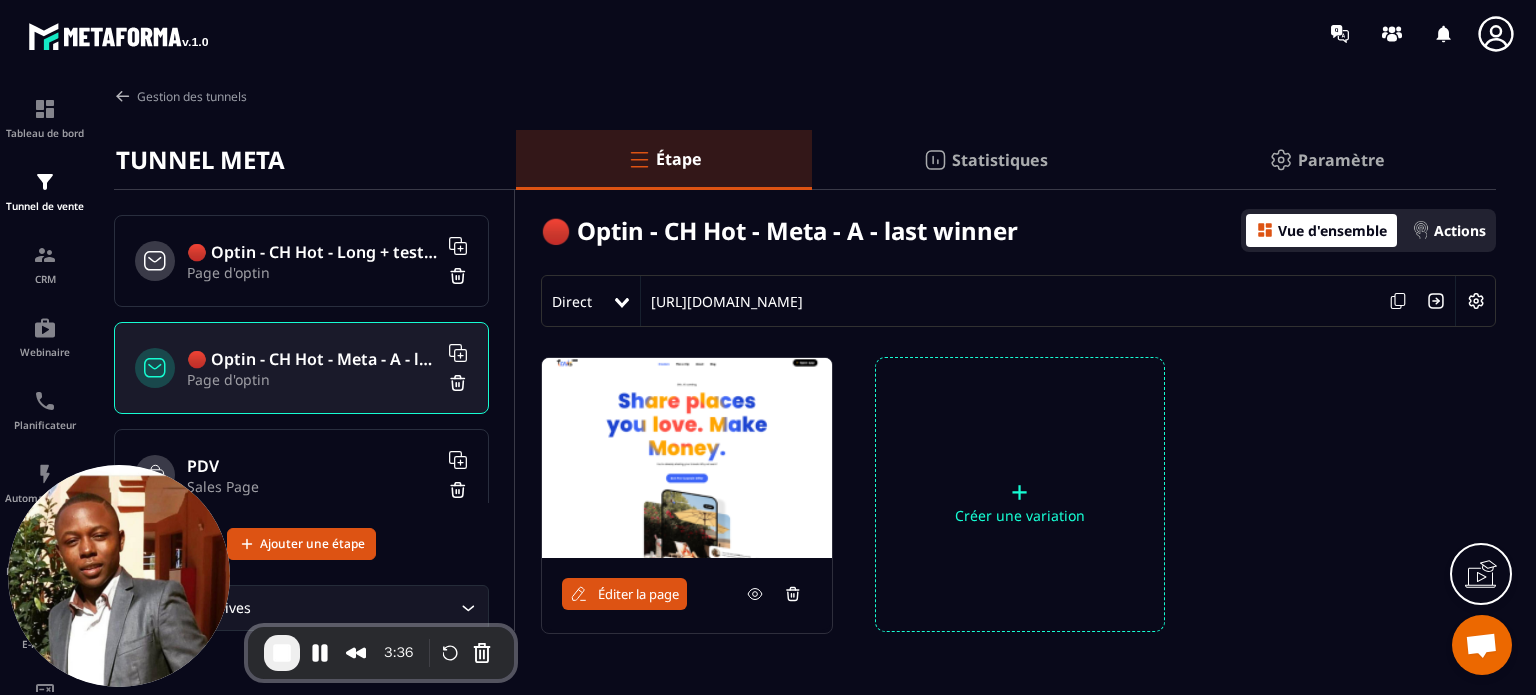 click on "Sales Page" at bounding box center (312, 486) 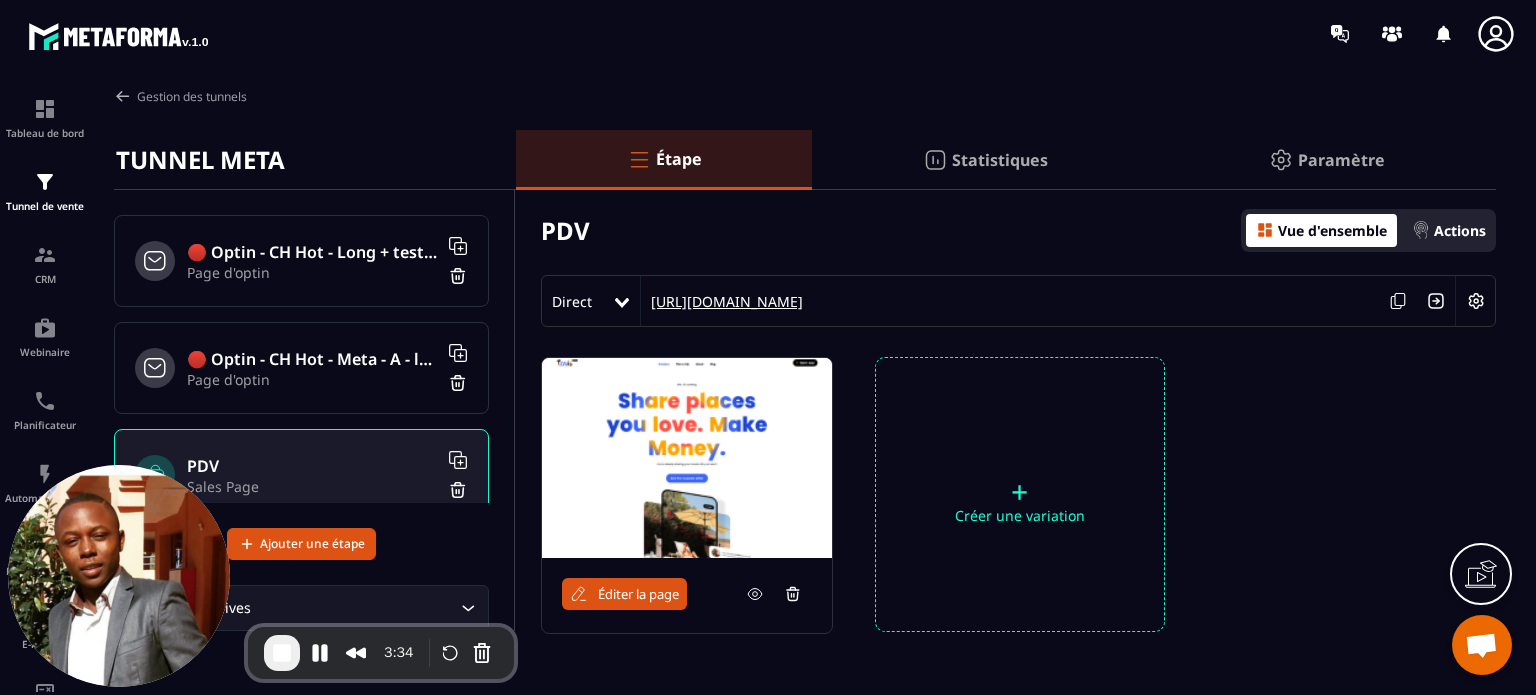 click on "https://copy-house.metaforma.io/formation-copywriting" at bounding box center [722, 301] 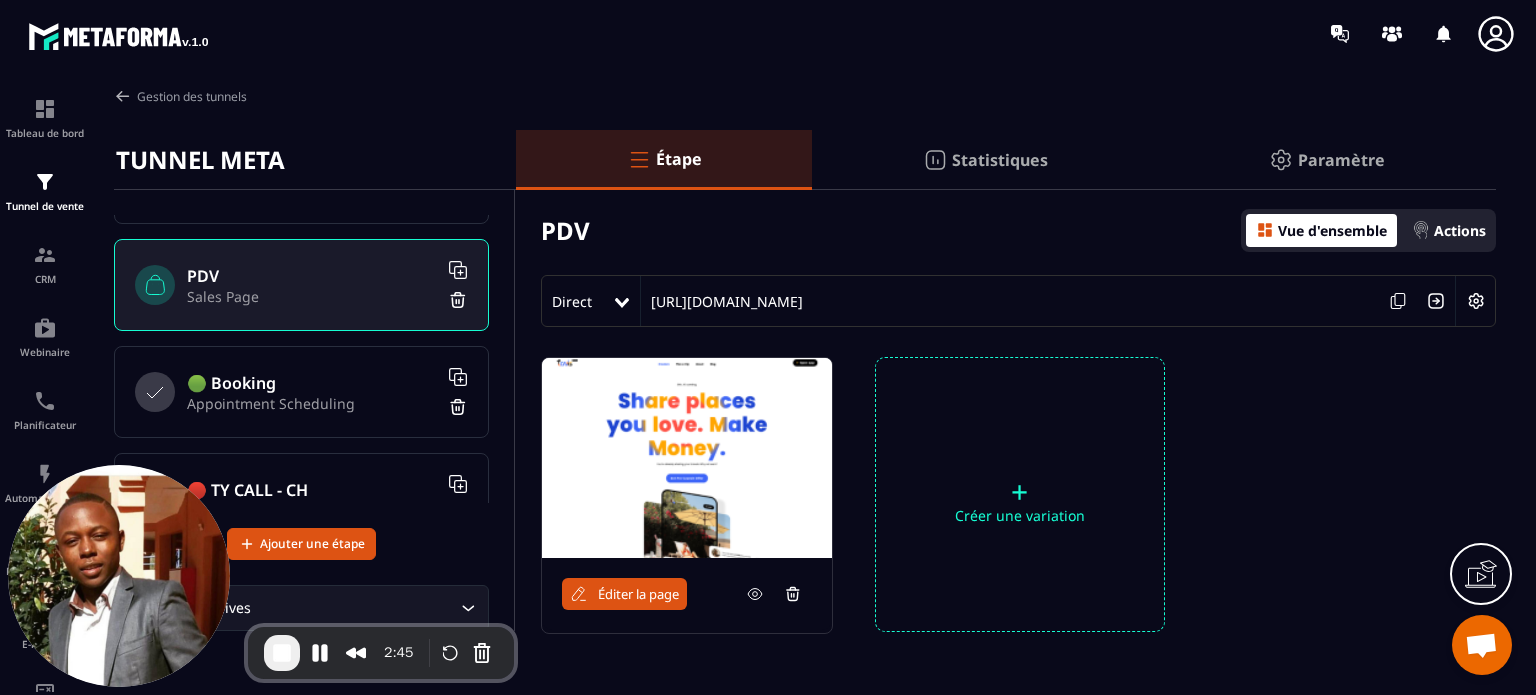 scroll, scrollTop: 193, scrollLeft: 0, axis: vertical 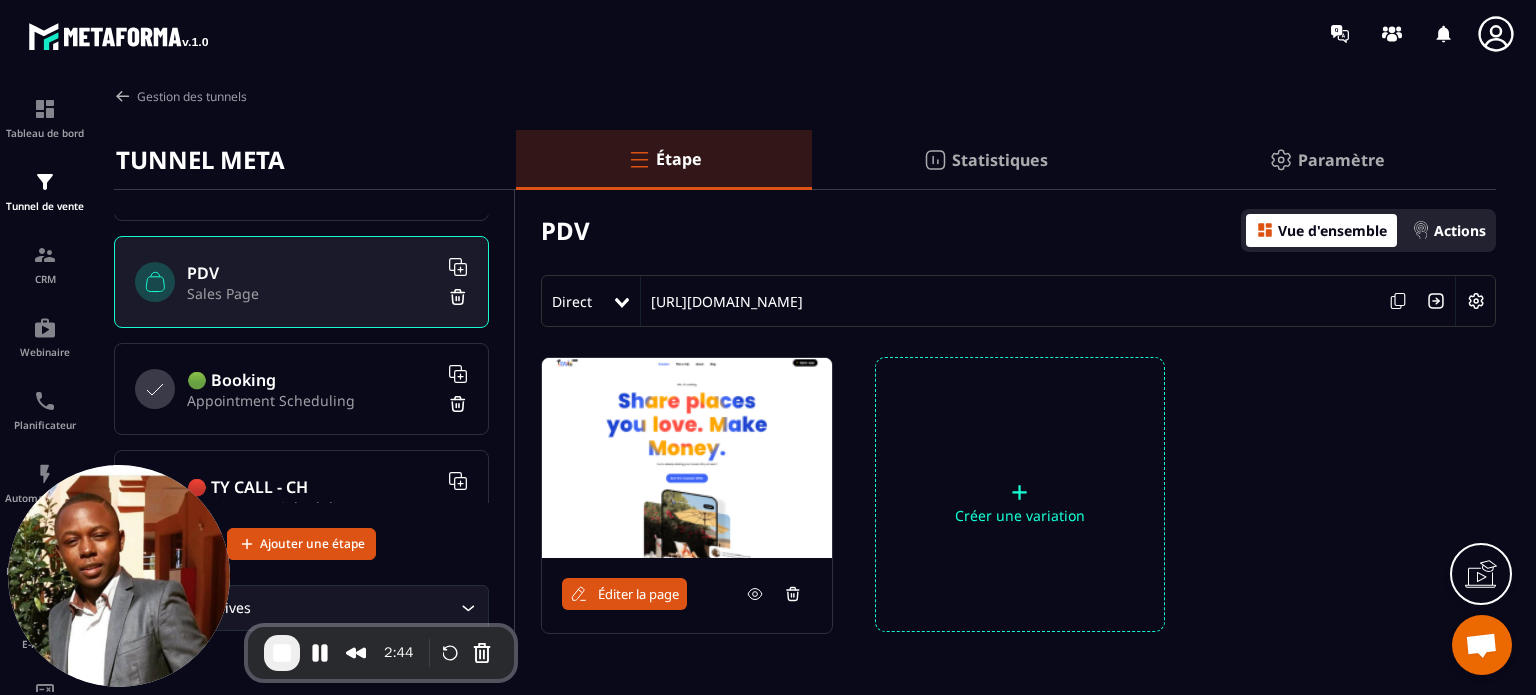 click on "Appointment Scheduling" at bounding box center [312, 400] 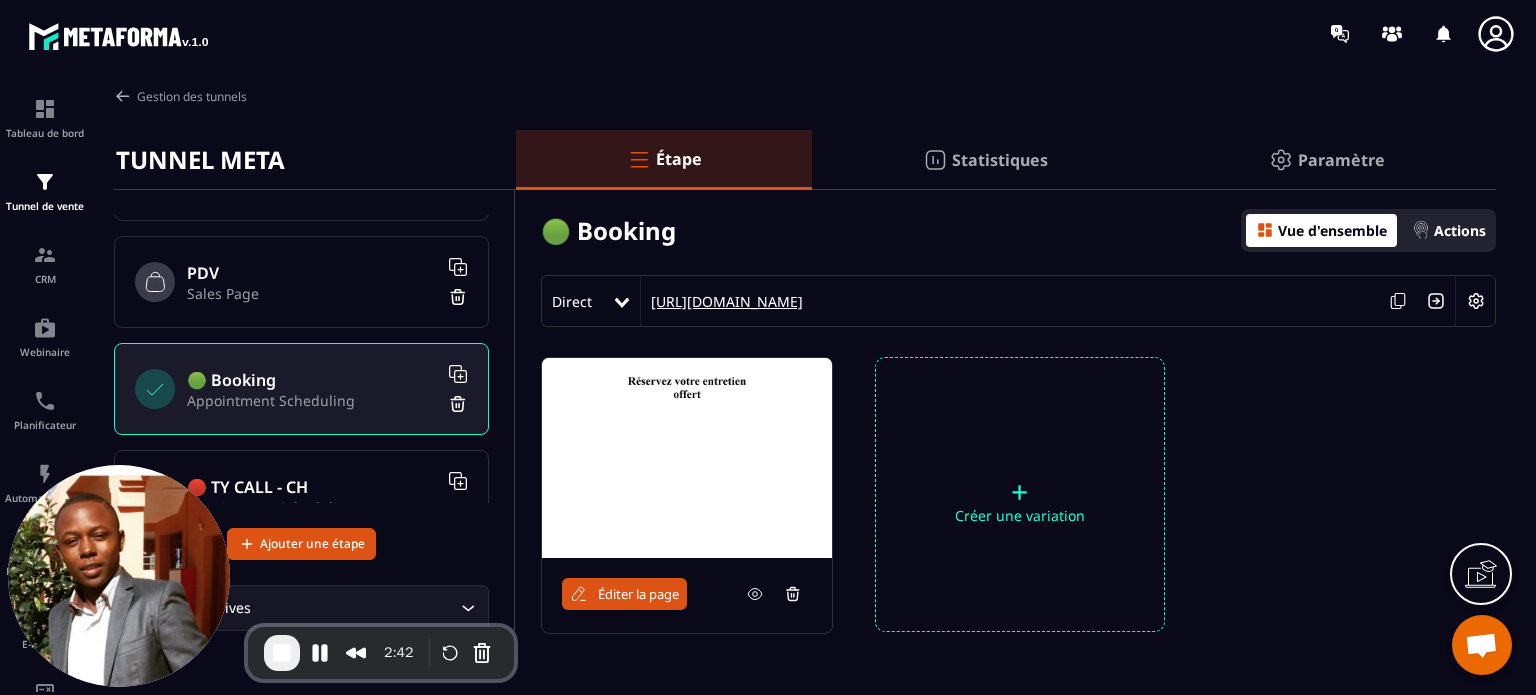 click on "https://copy-house.metaforma.io/booking-hot" at bounding box center [722, 301] 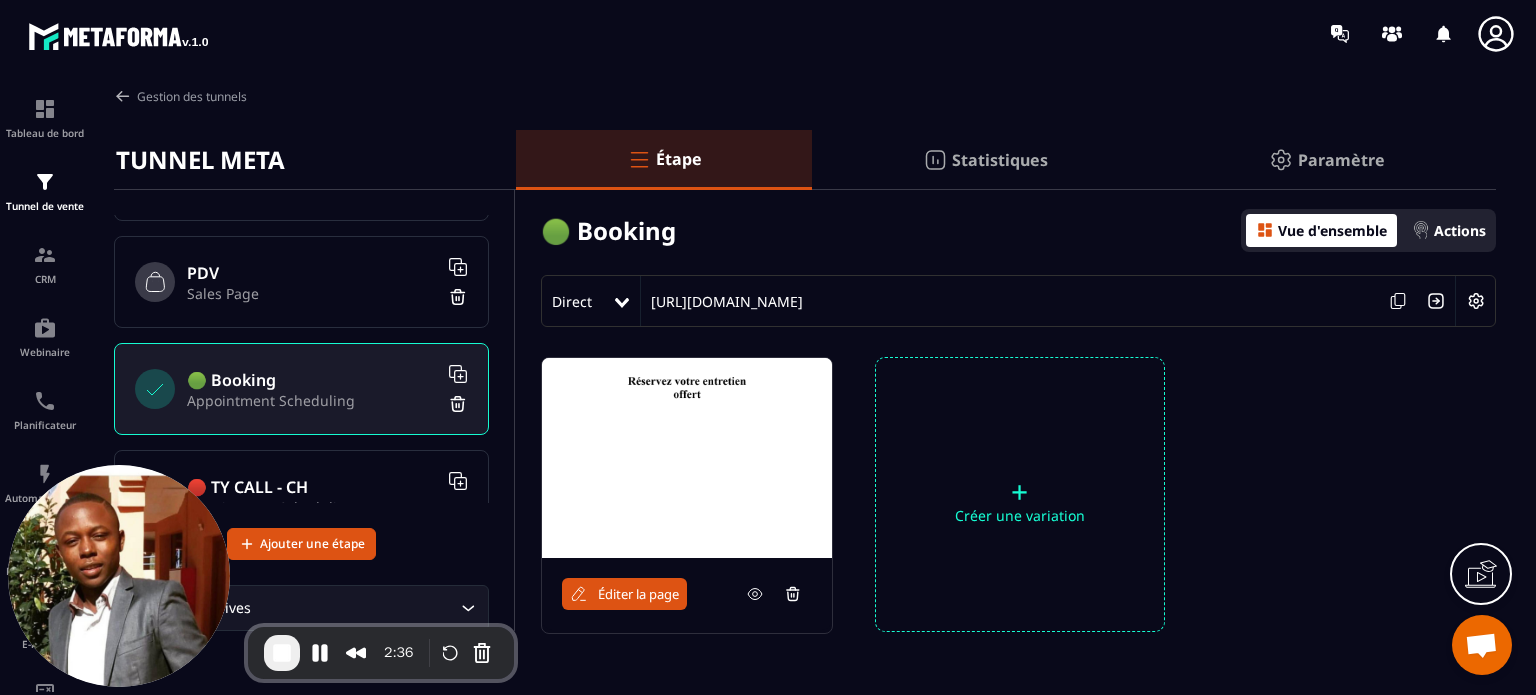 click on "🔴 TY CALL - CH" at bounding box center (312, 487) 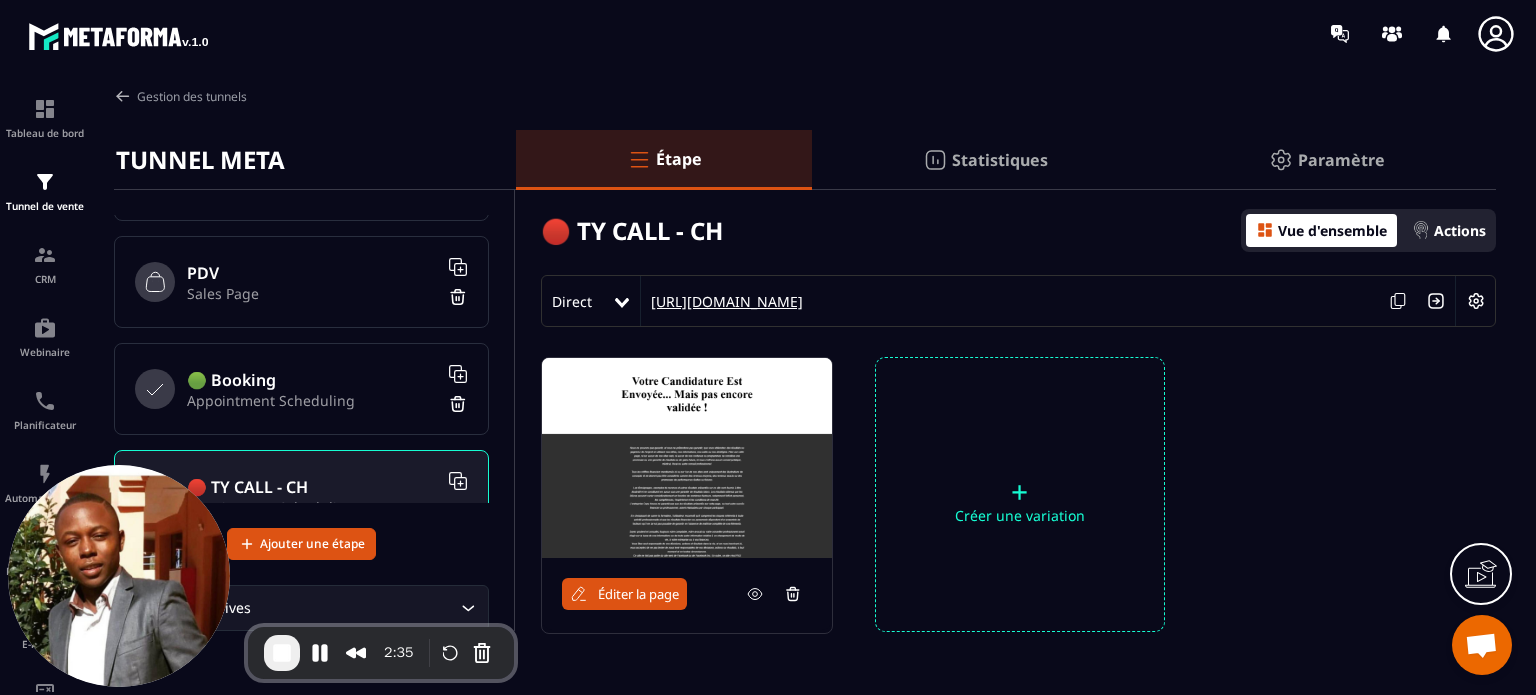 click on "https://copy-house.metaforma.io/ty-call" at bounding box center [722, 301] 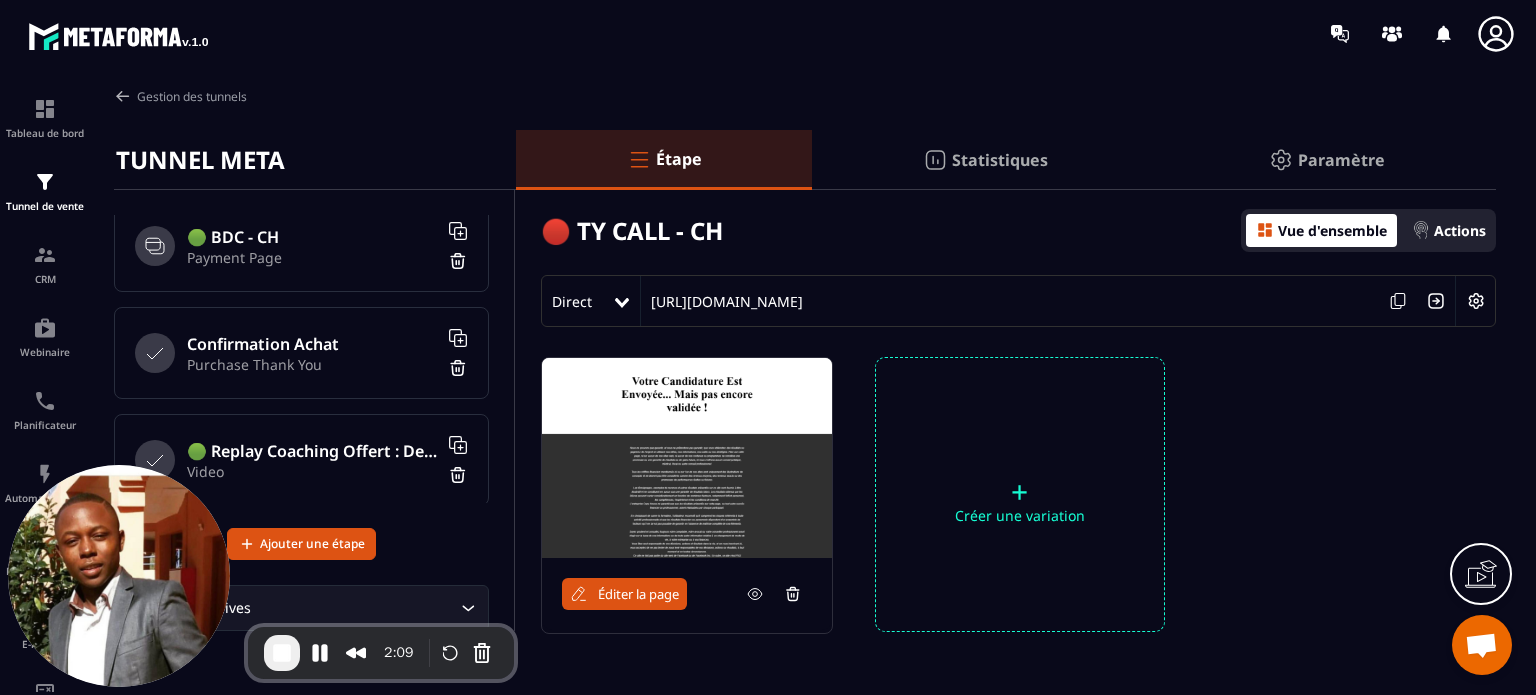scroll, scrollTop: 520, scrollLeft: 0, axis: vertical 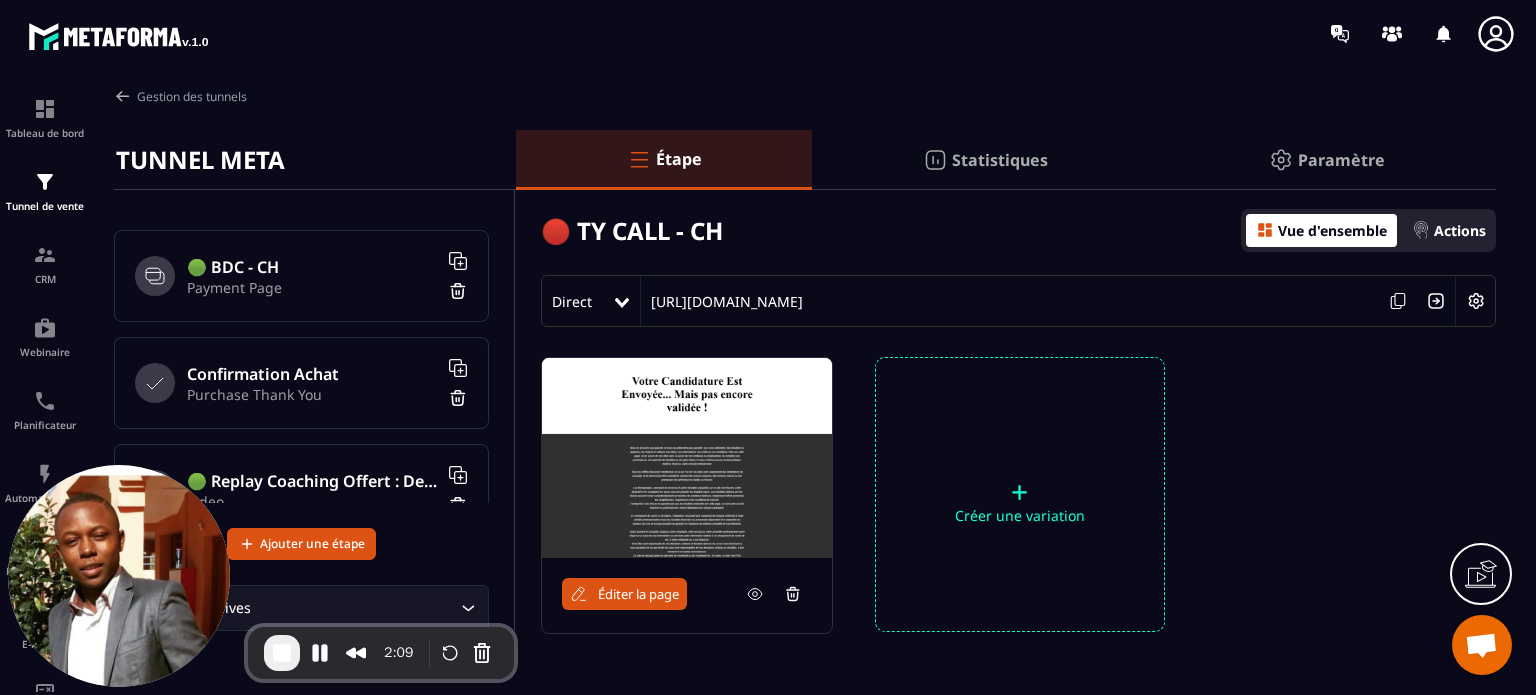 click on "🟢 BDC - CH" at bounding box center [312, 267] 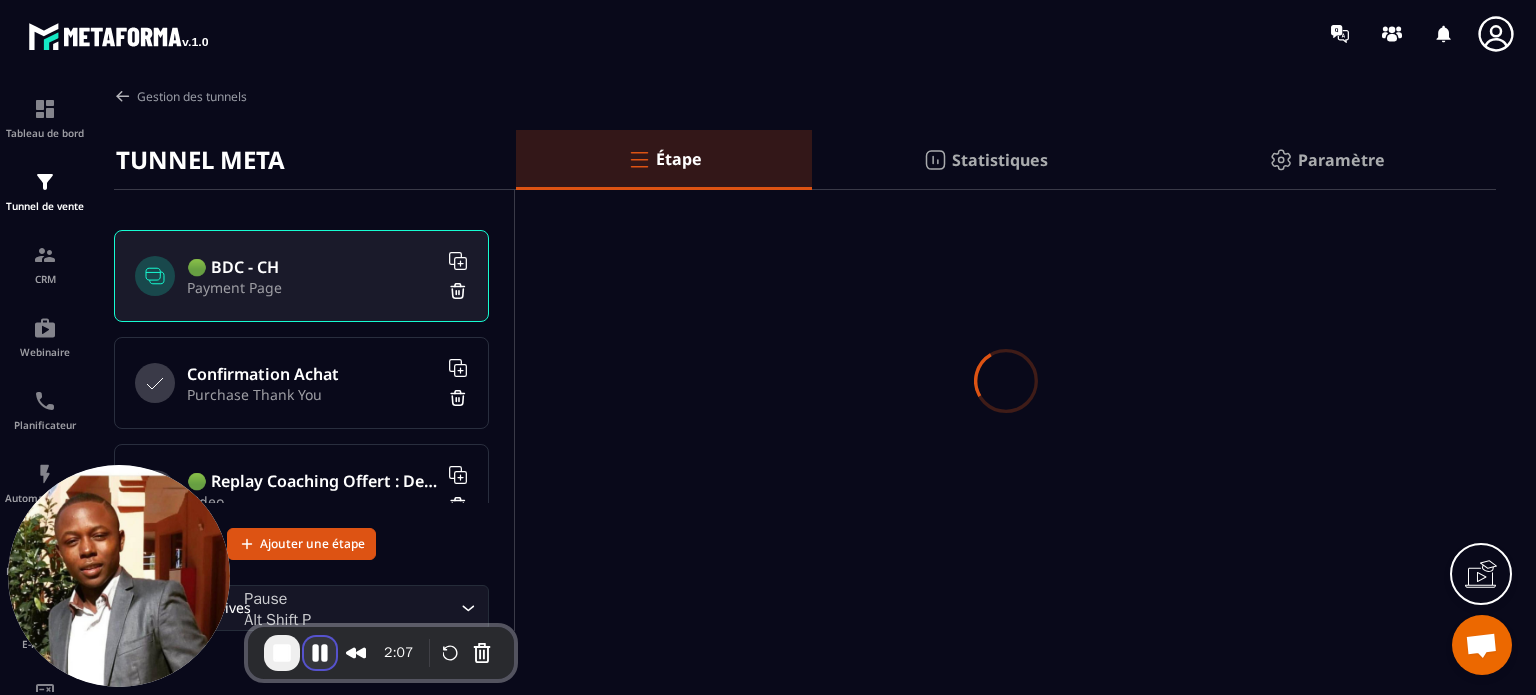click at bounding box center [320, 653] 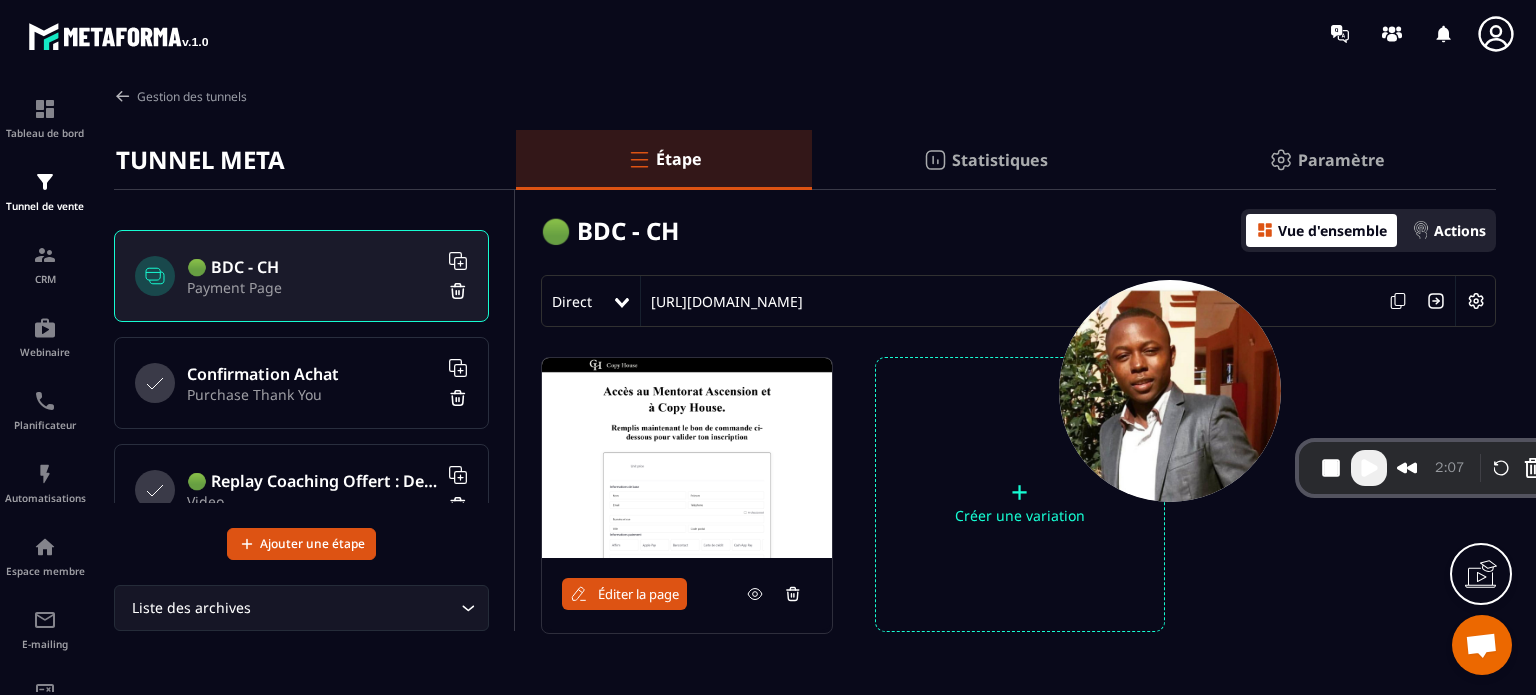 click on "Gestion des tunnels" at bounding box center [805, 96] 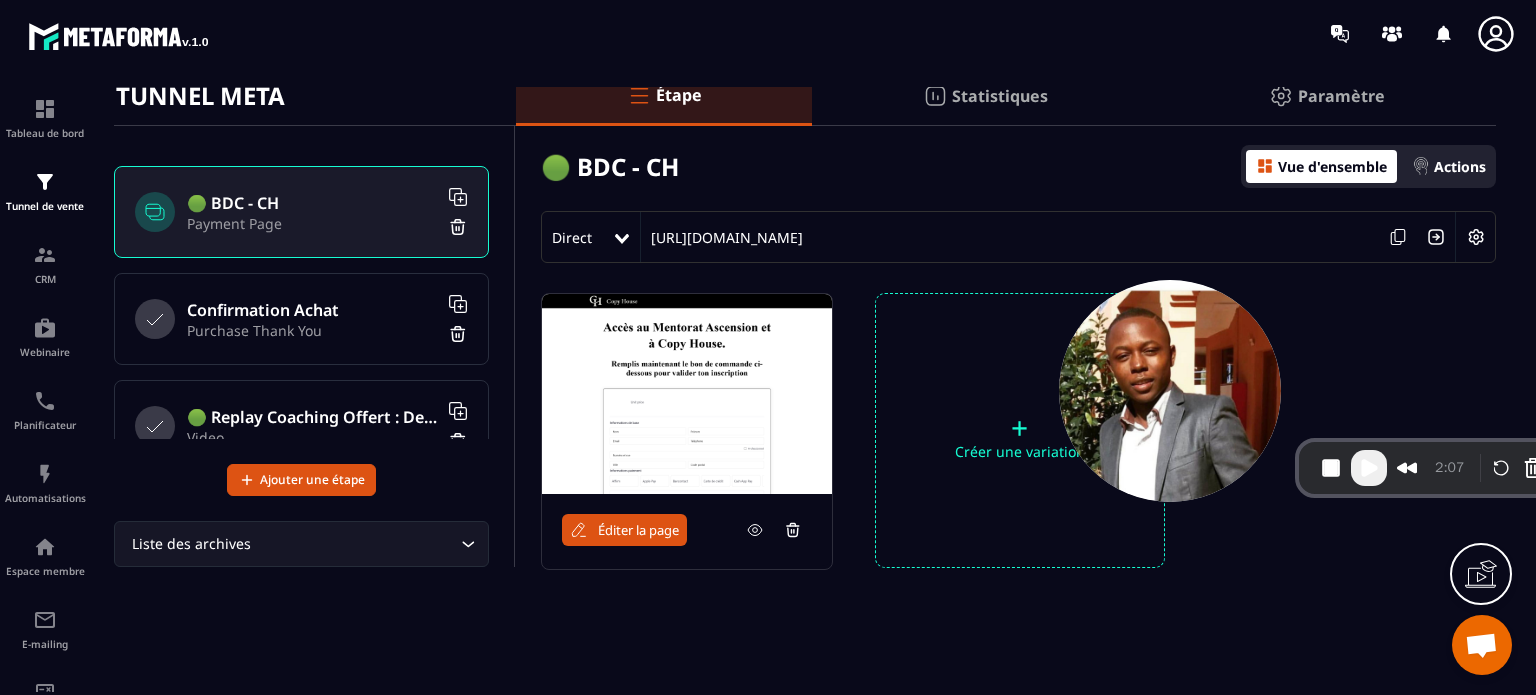 scroll, scrollTop: 0, scrollLeft: 0, axis: both 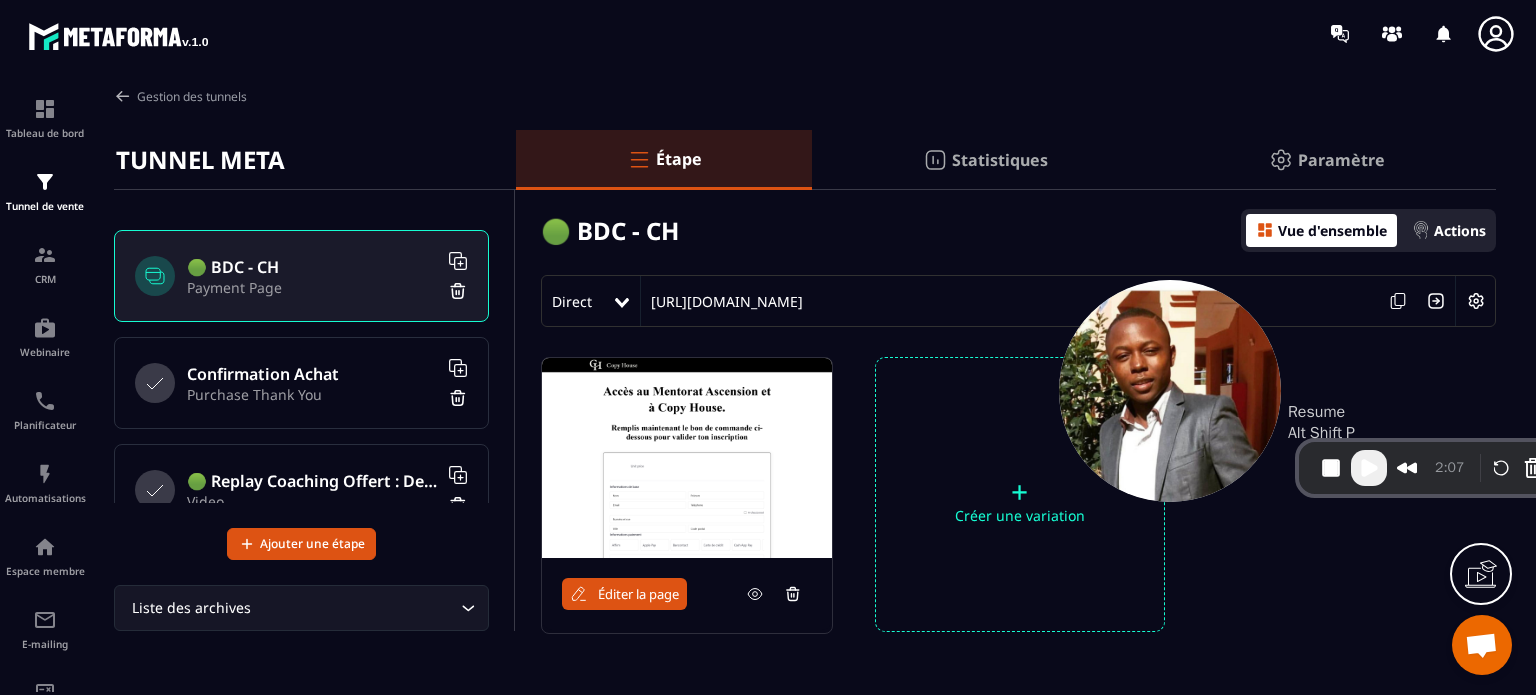 click at bounding box center (1369, 468) 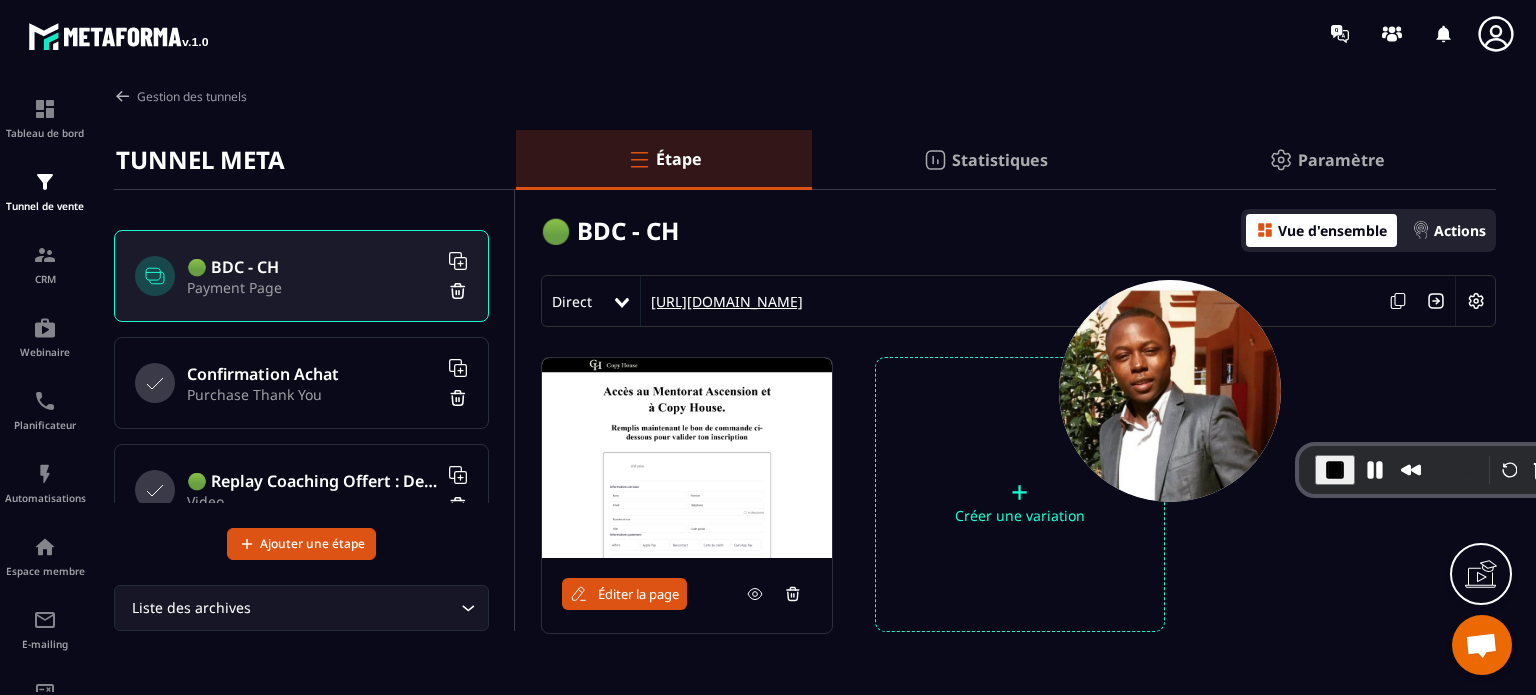 click on "https://copy-house.metaforma.io/bdc-ch" at bounding box center (722, 301) 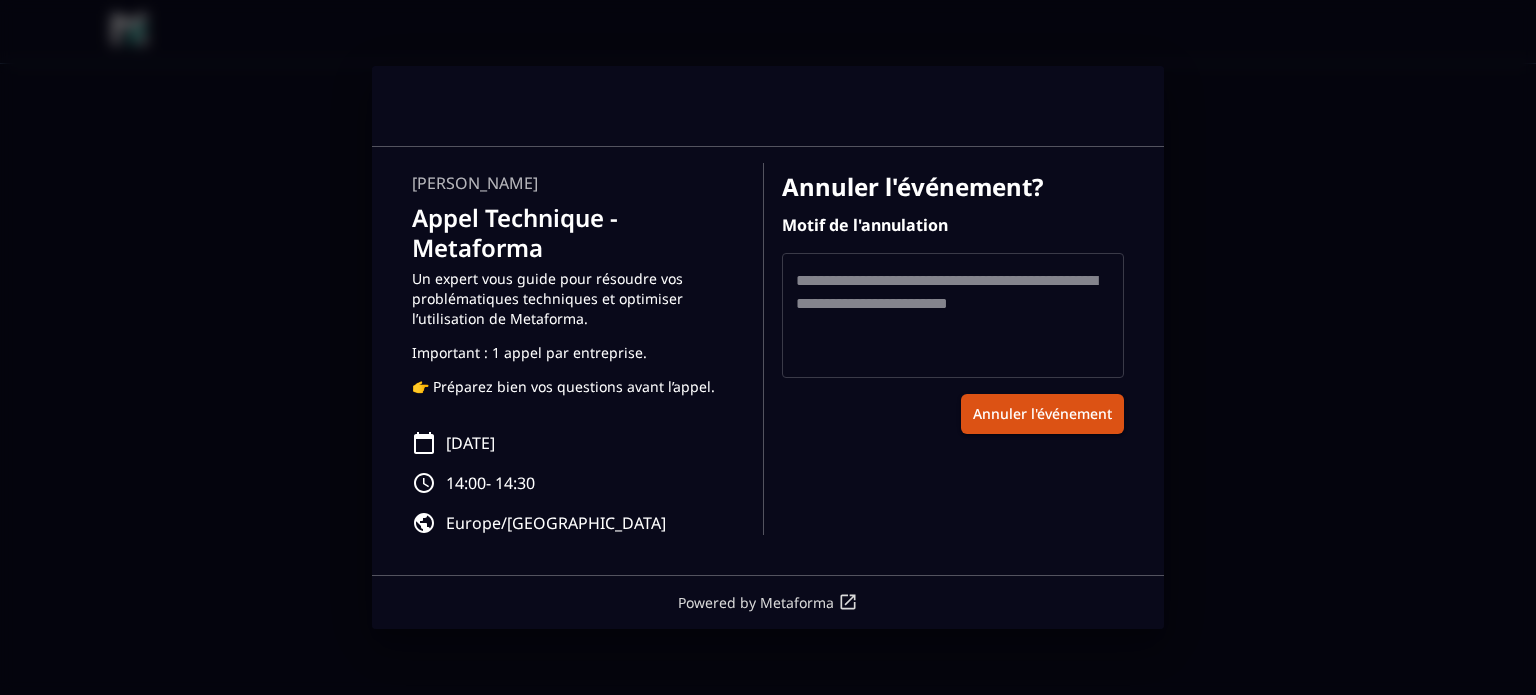 scroll, scrollTop: 0, scrollLeft: 0, axis: both 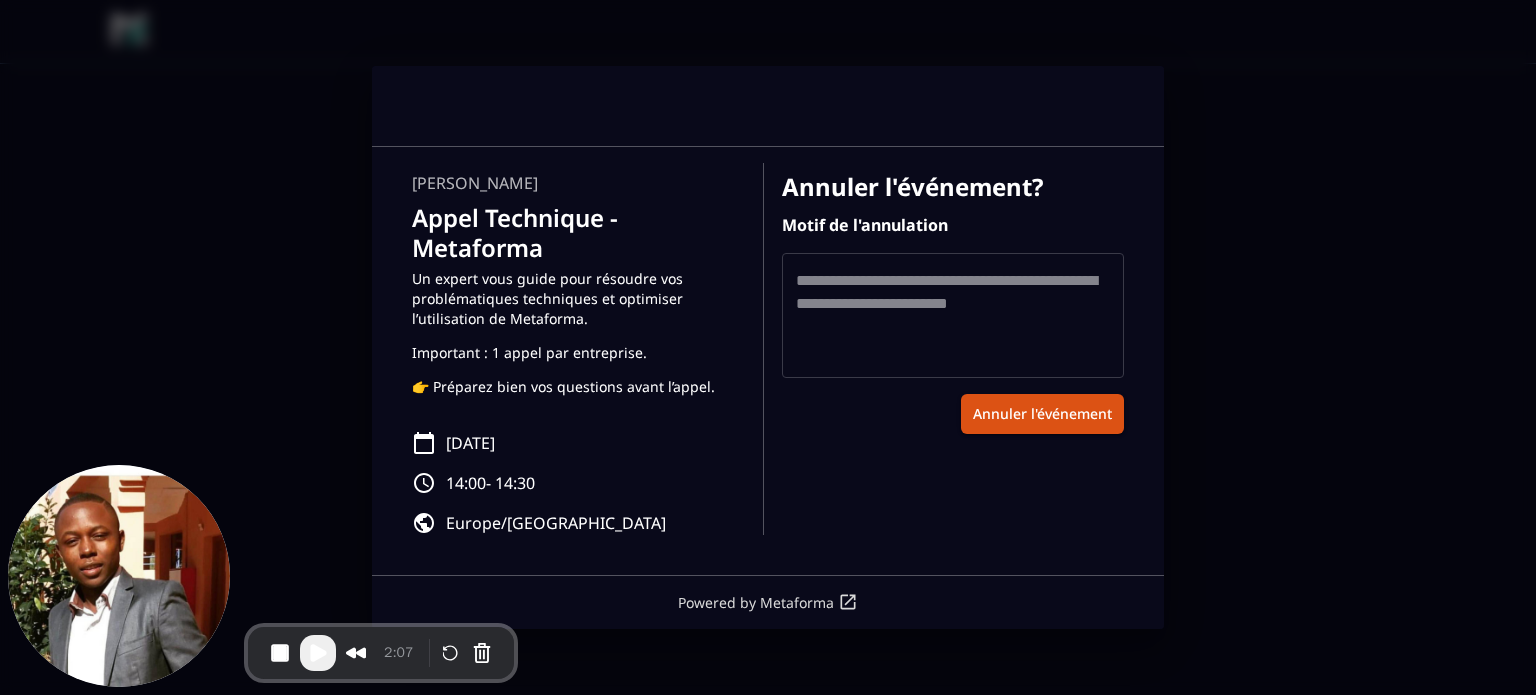 click at bounding box center (953, 315) 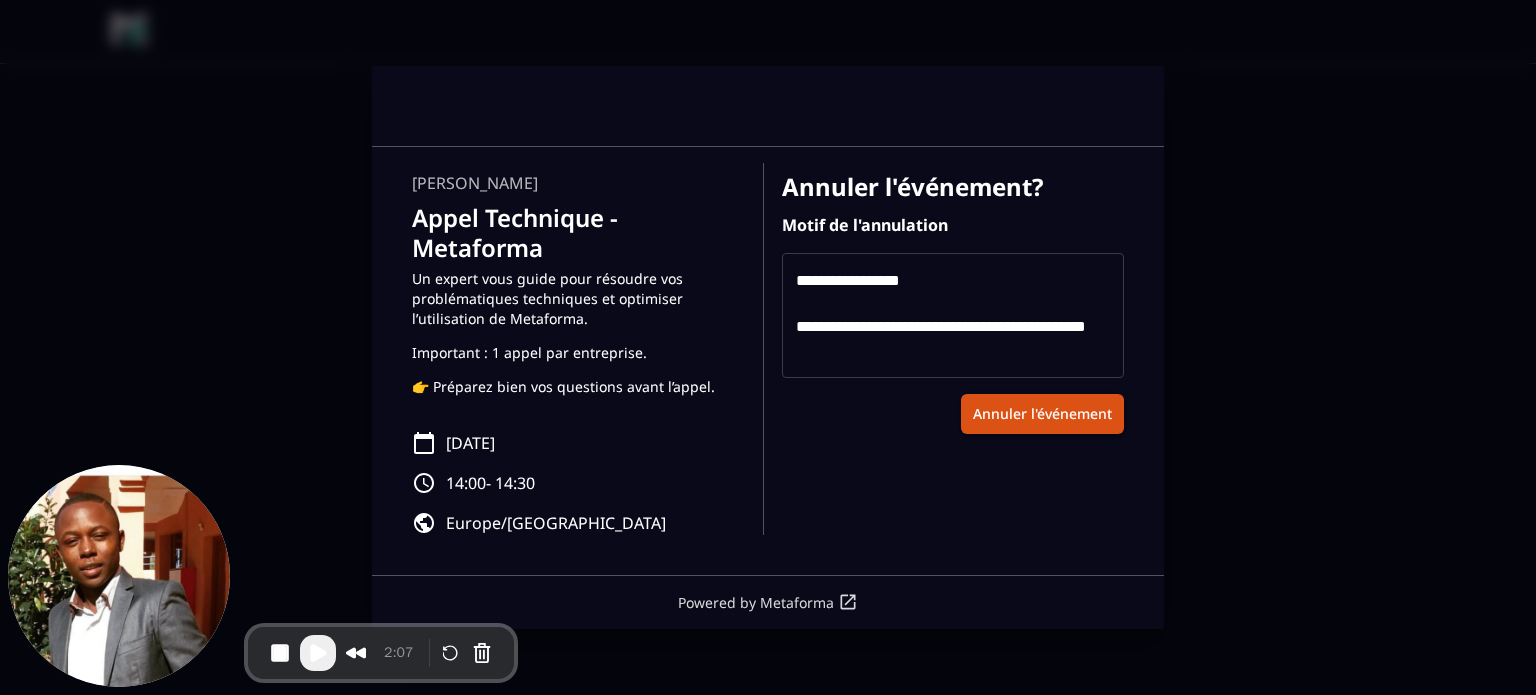 scroll, scrollTop: 44, scrollLeft: 0, axis: vertical 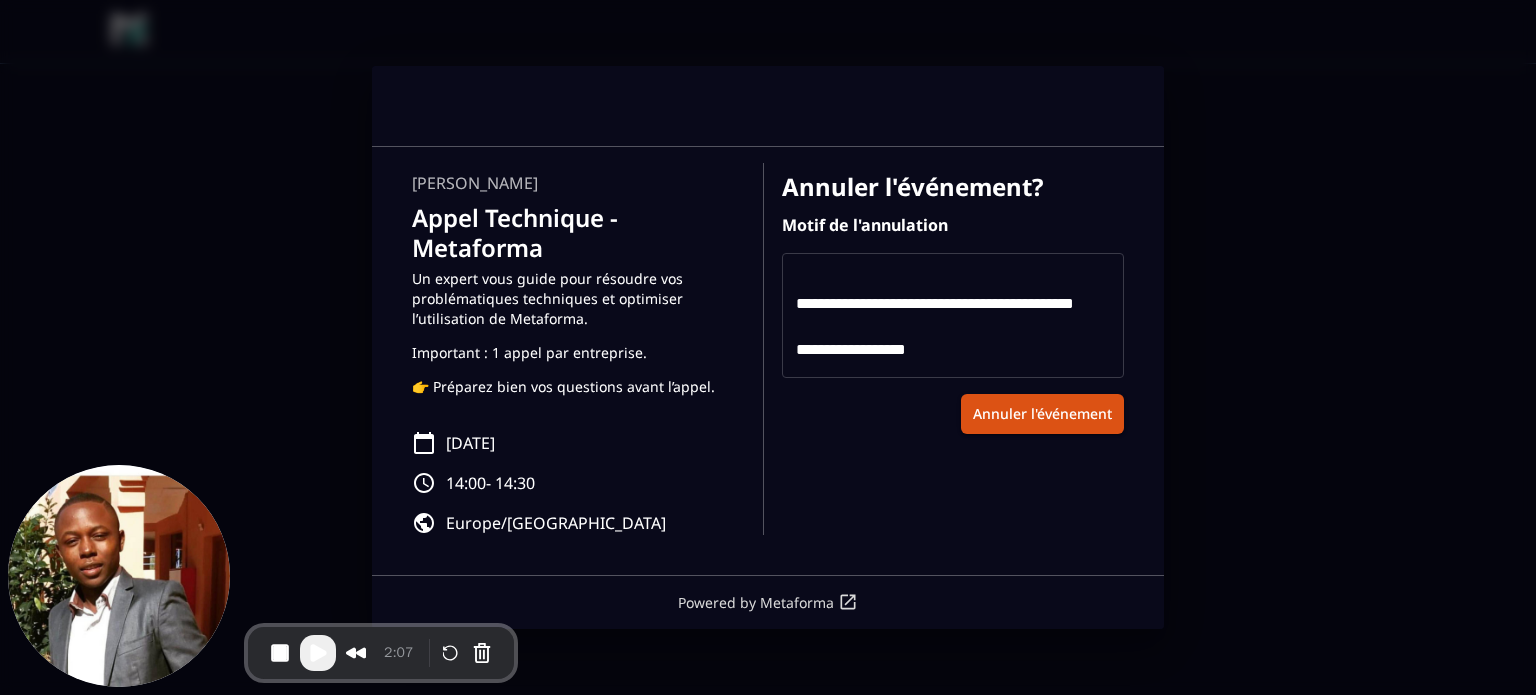 click on "**********" at bounding box center [953, 315] 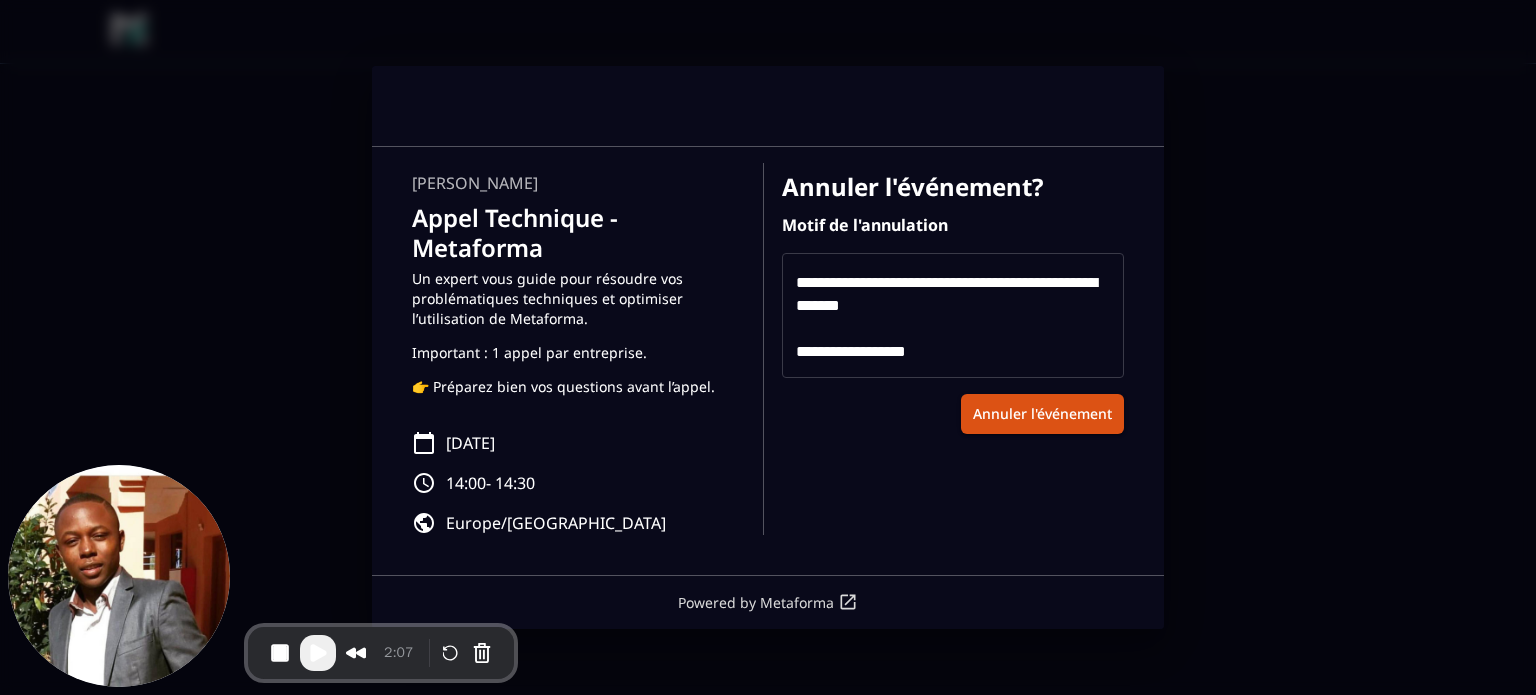 click on "**********" at bounding box center (953, 315) 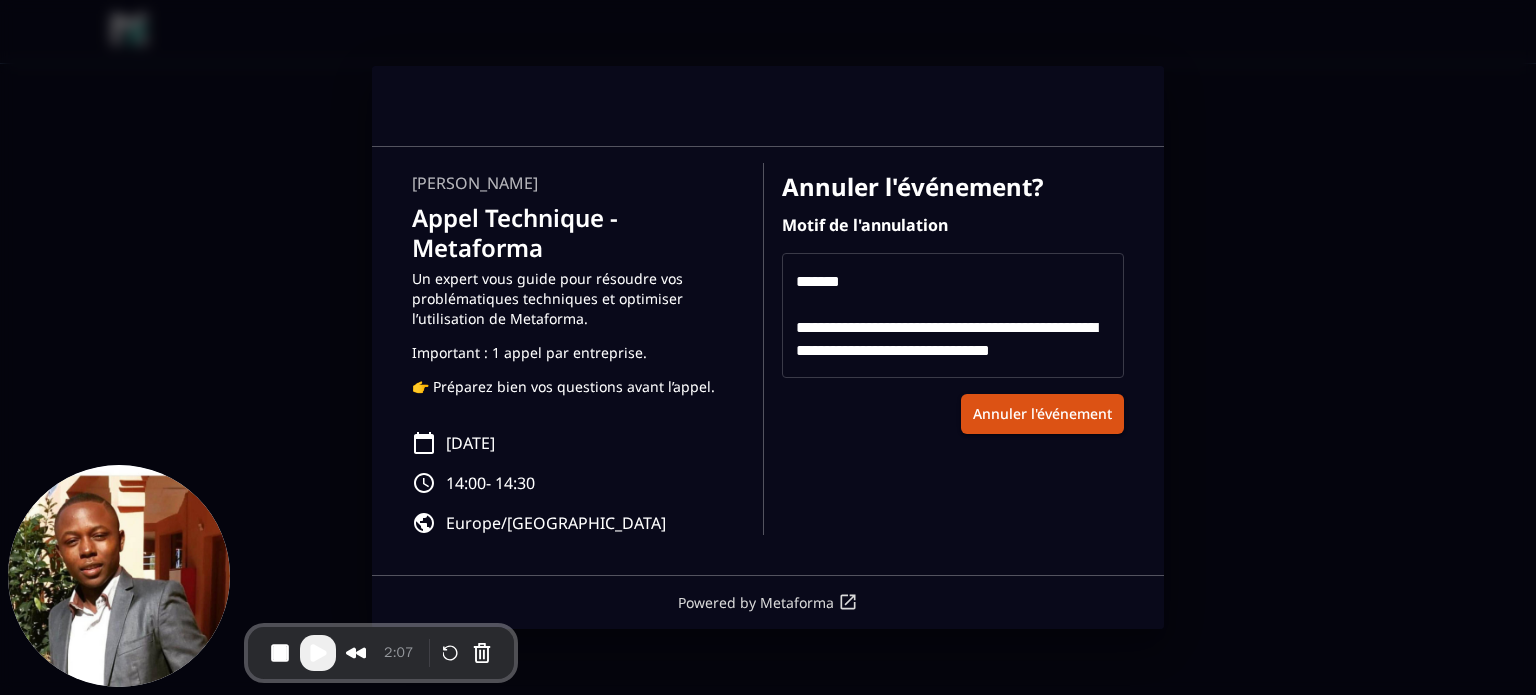 scroll, scrollTop: 91, scrollLeft: 0, axis: vertical 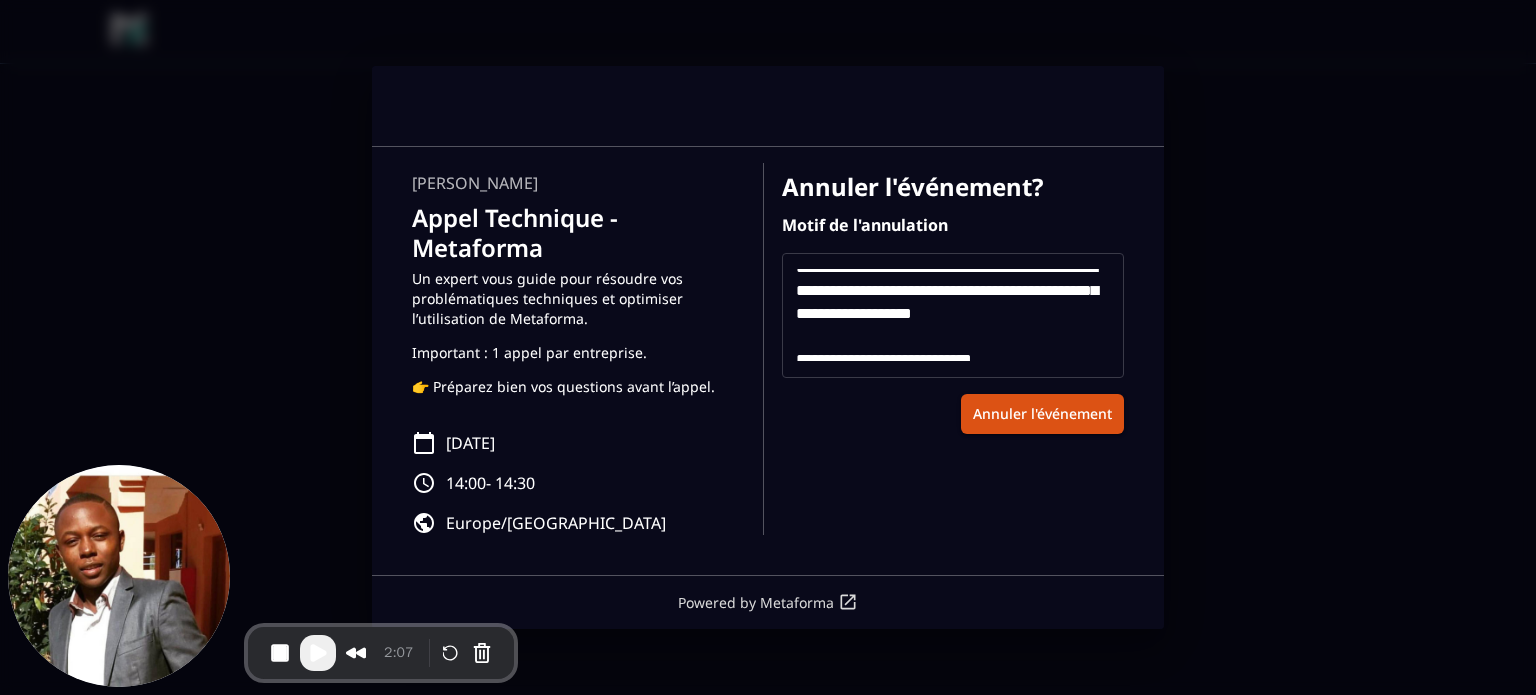 click on "**********" at bounding box center (953, 315) 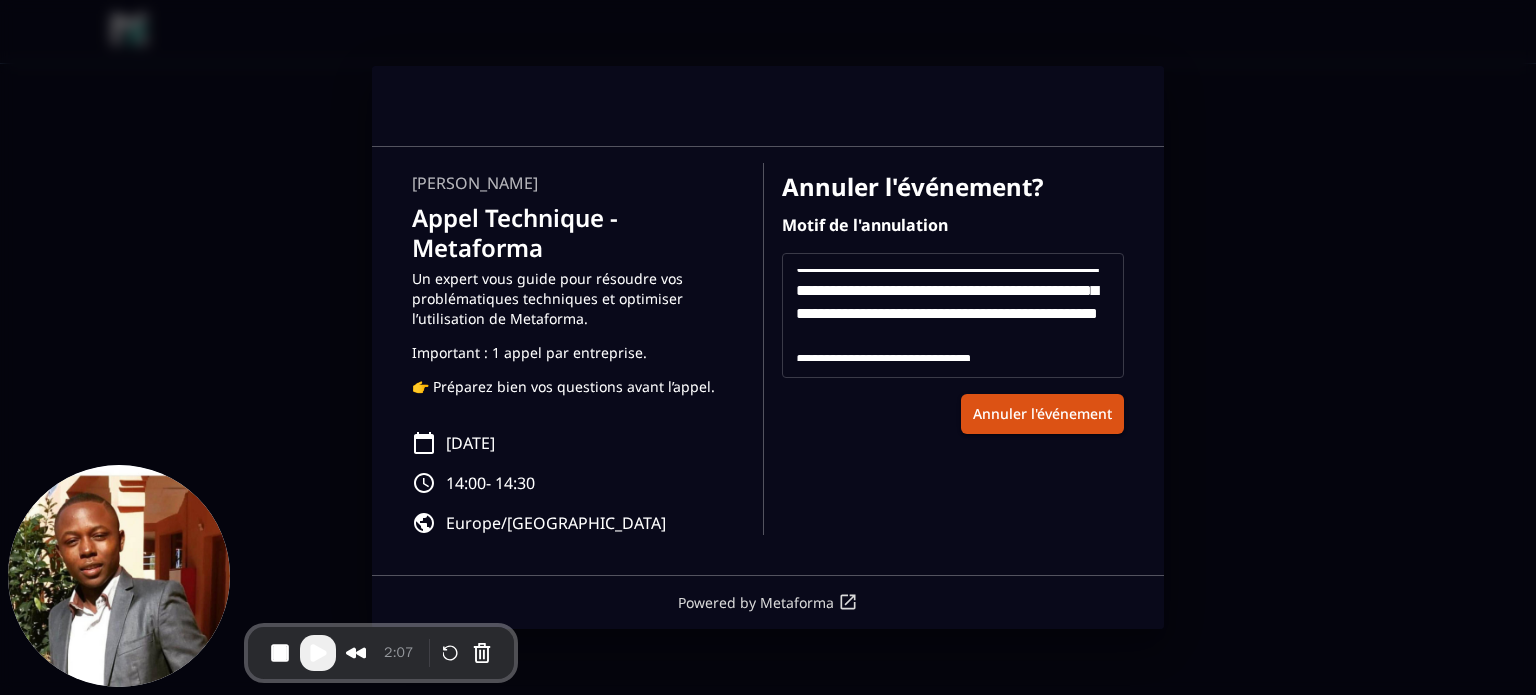 scroll, scrollTop: 136, scrollLeft: 0, axis: vertical 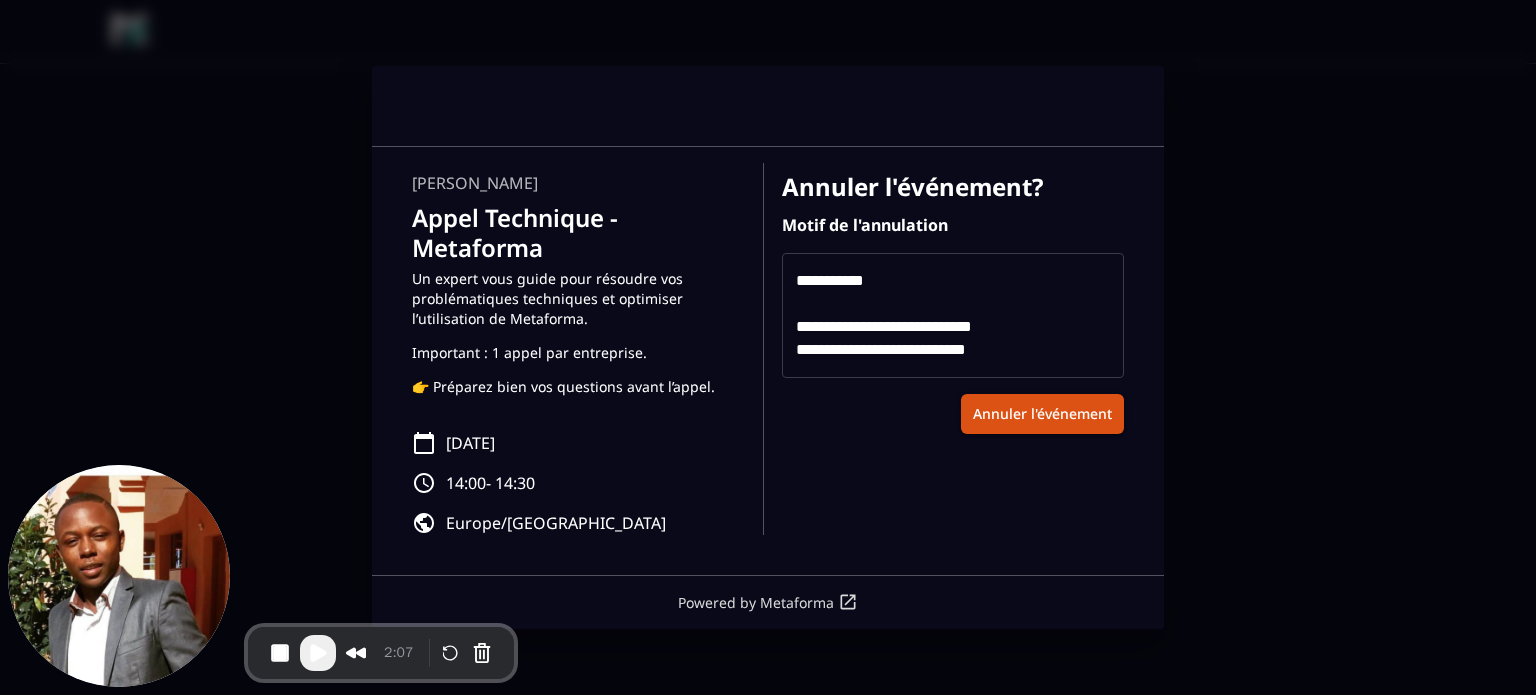 click on "**********" at bounding box center (953, 315) 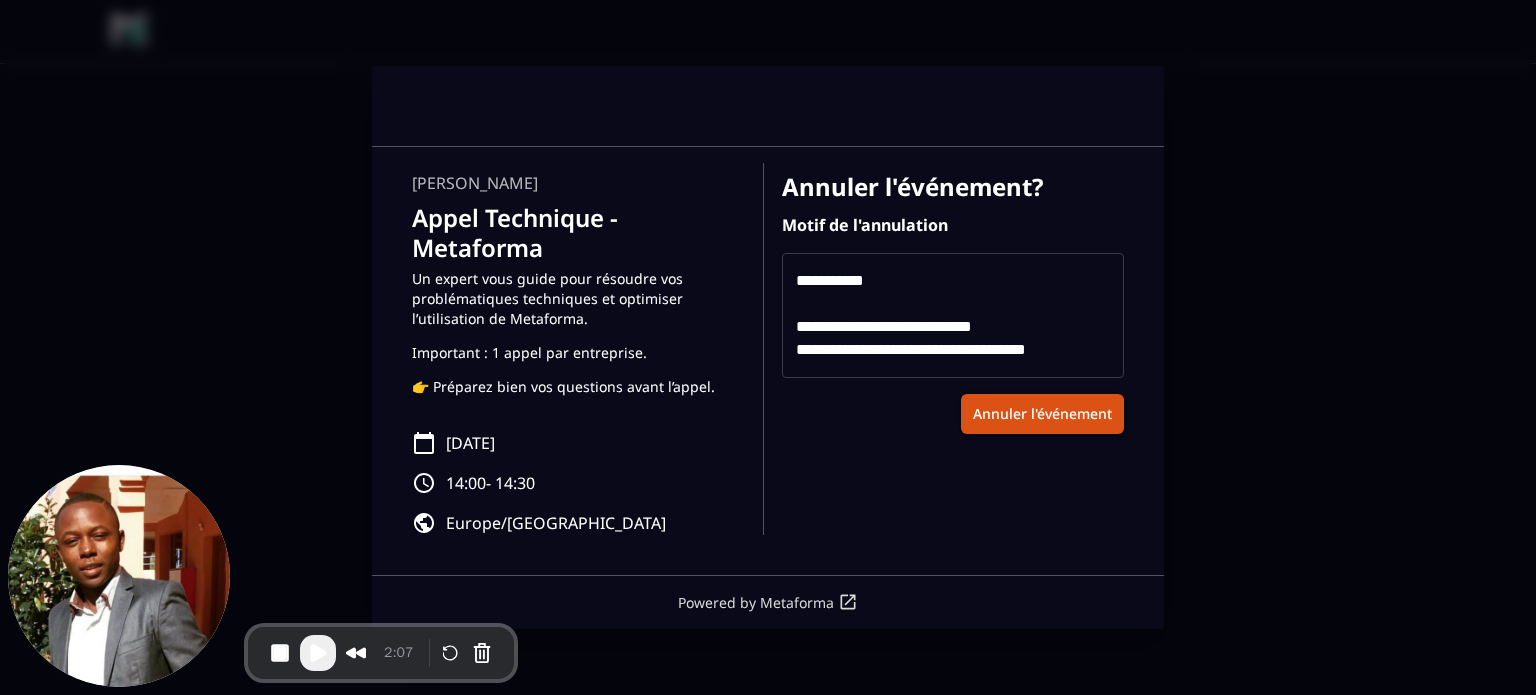 scroll, scrollTop: 252, scrollLeft: 0, axis: vertical 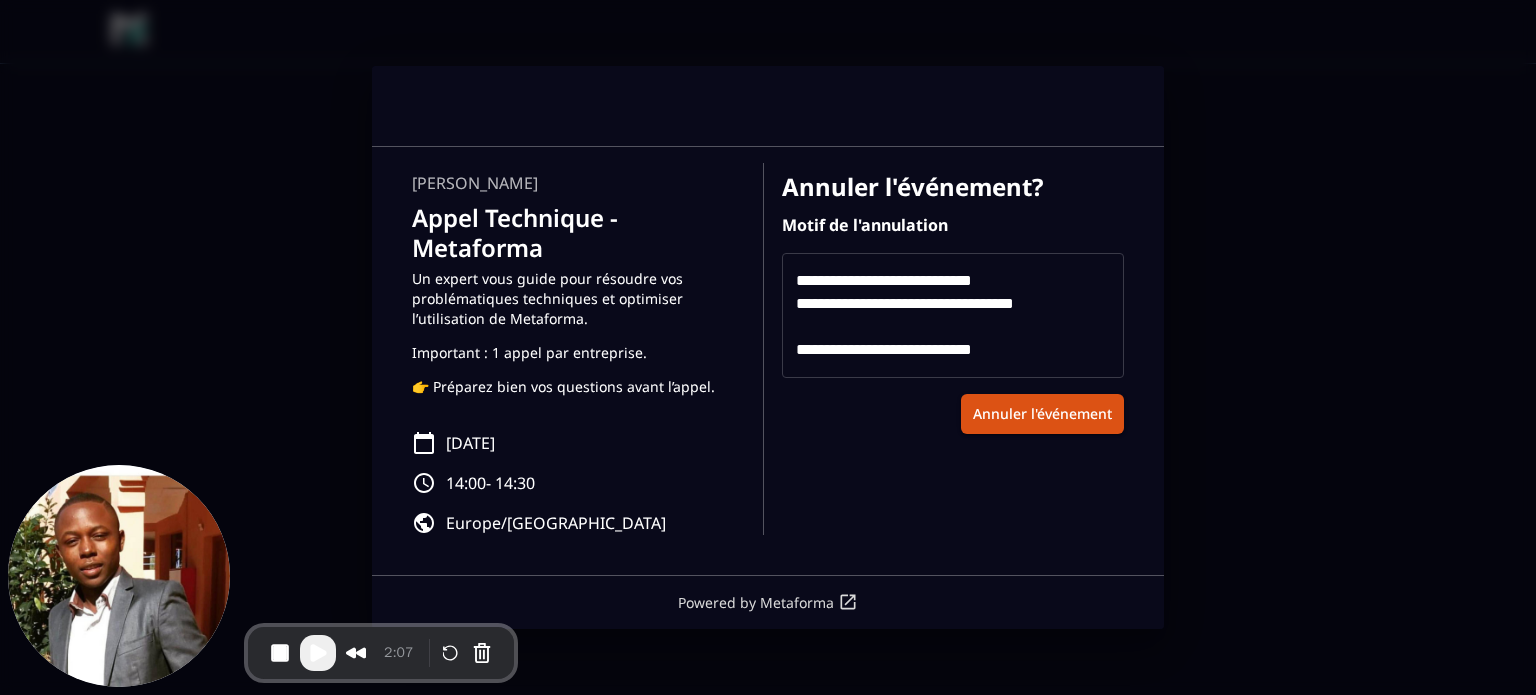 paste on "**********" 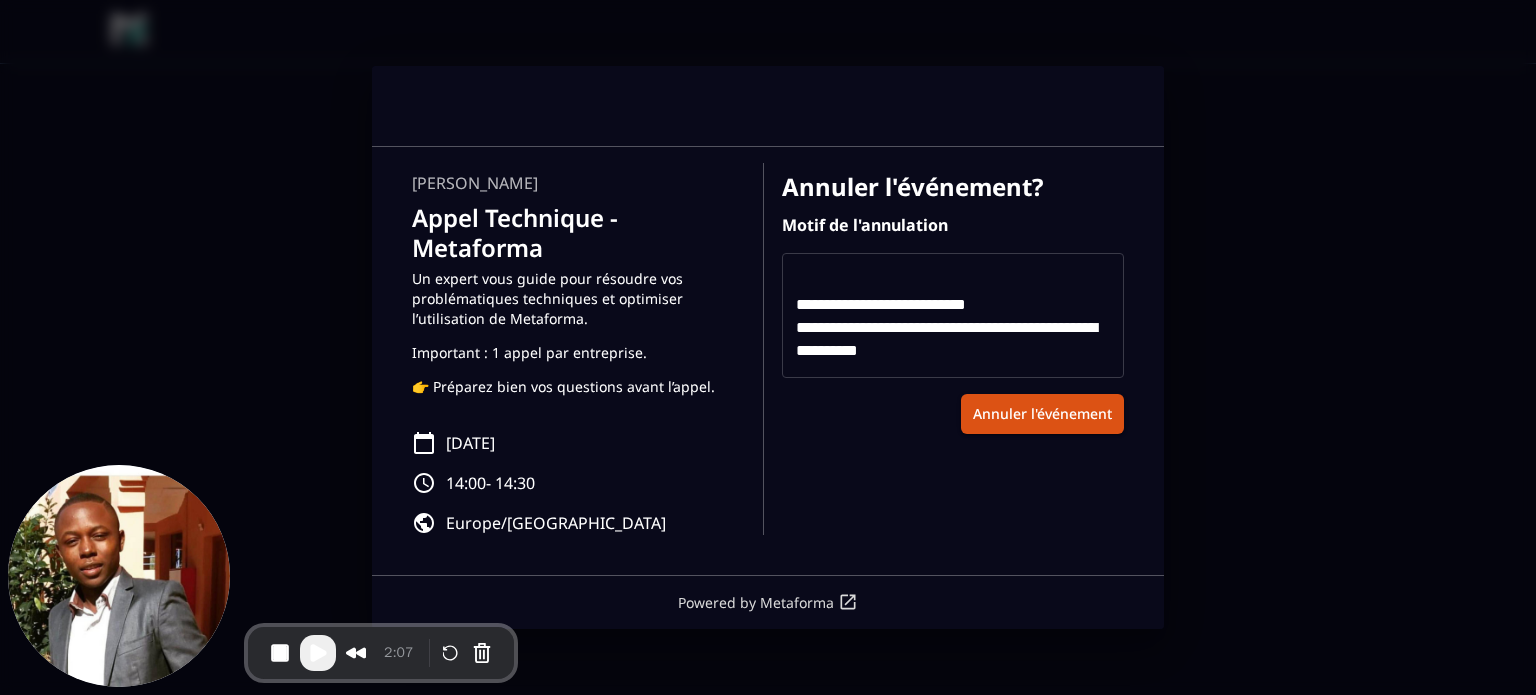 scroll, scrollTop: 297, scrollLeft: 0, axis: vertical 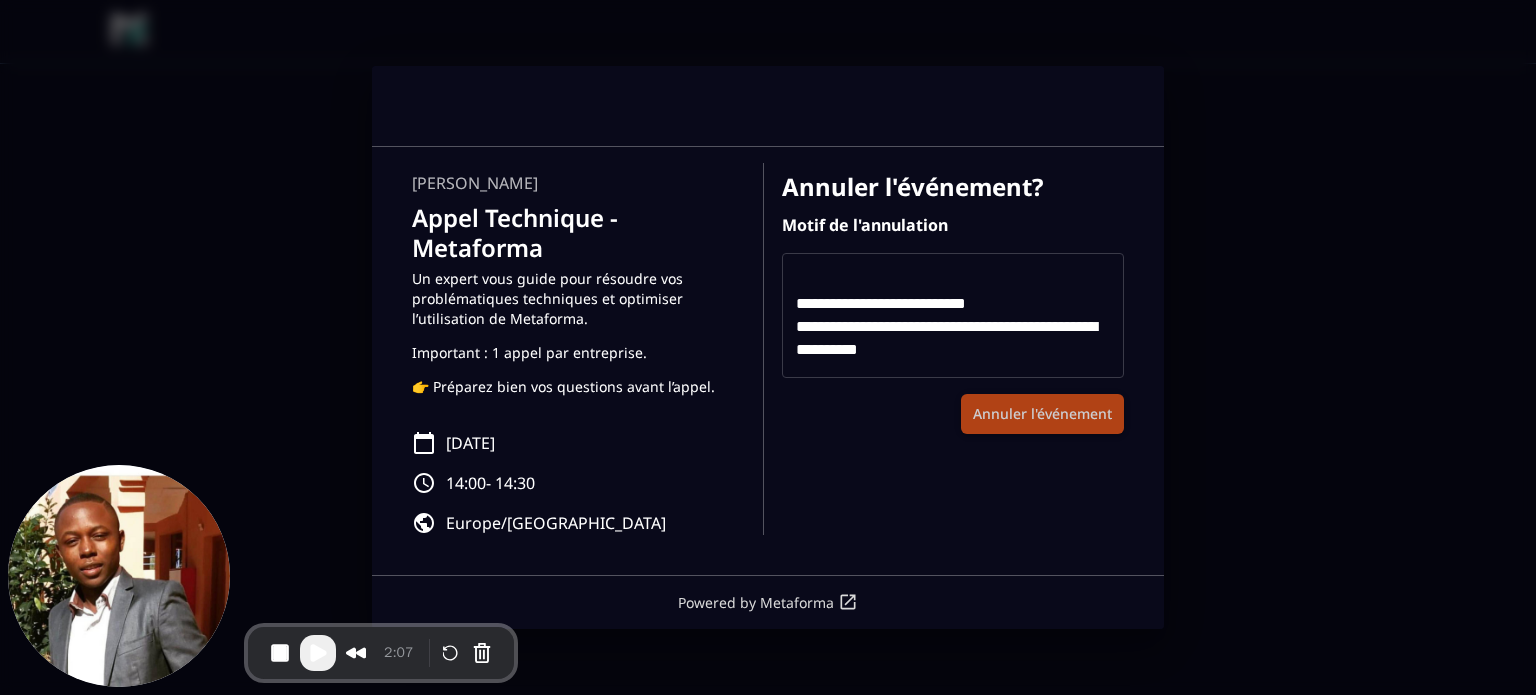 type on "**********" 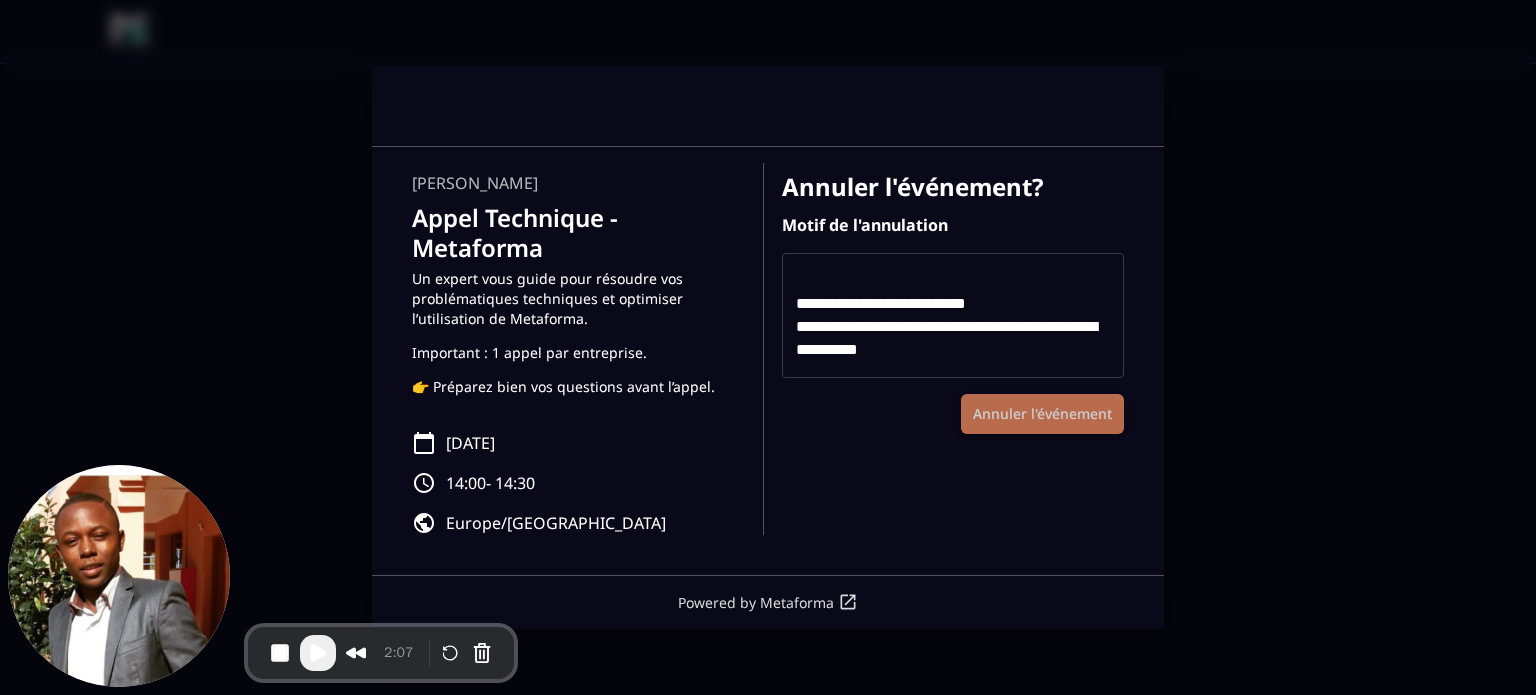 click on "Annuler l'événement" at bounding box center (1042, 414) 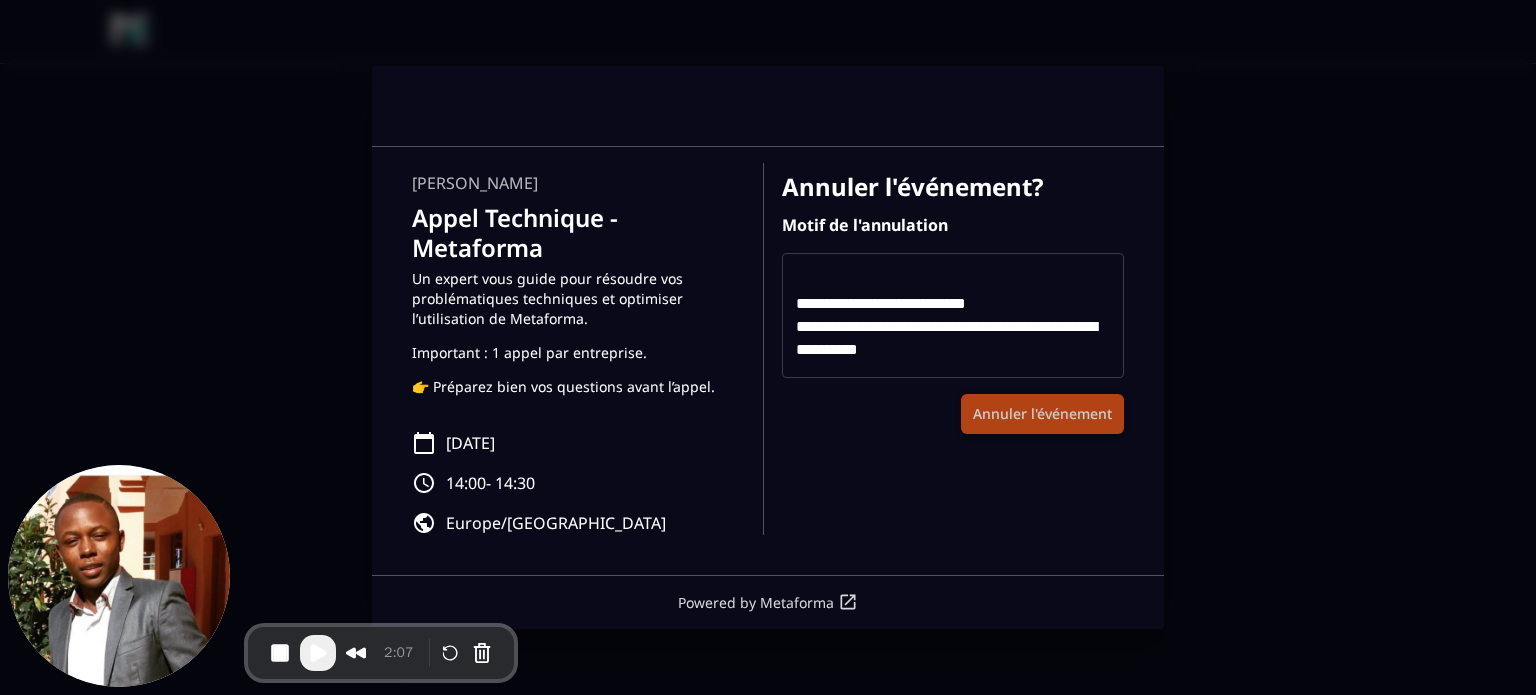 click on "Annuler l'événement" at bounding box center (1042, 414) 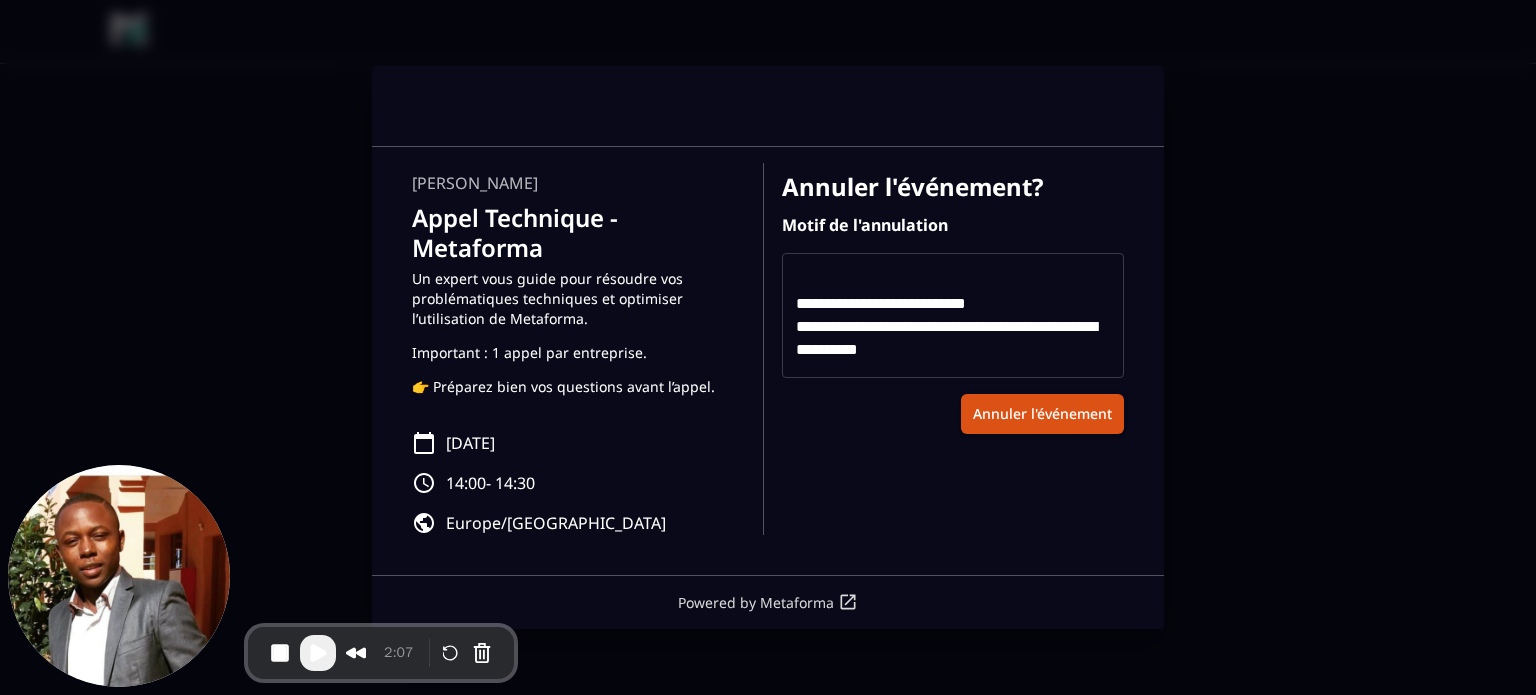 scroll, scrollTop: 9, scrollLeft: 0, axis: vertical 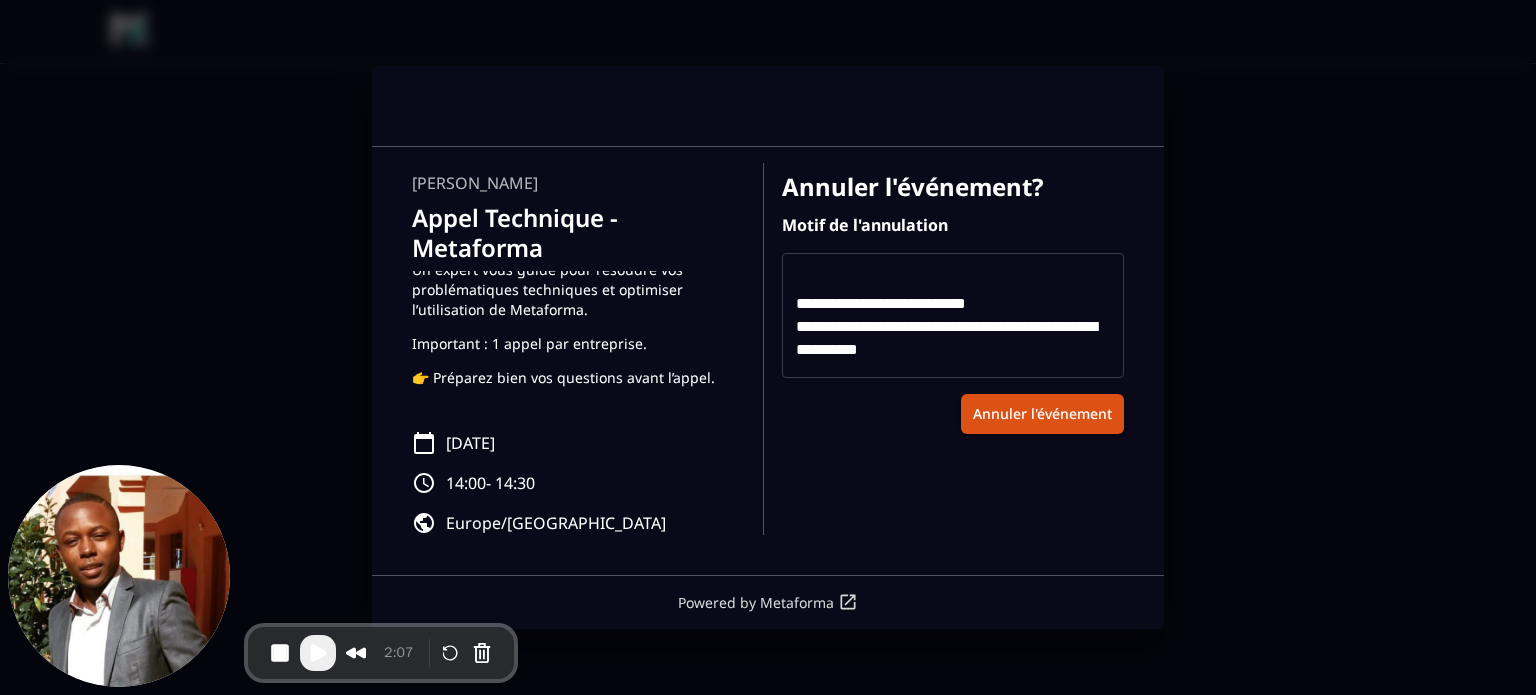 click on "**********" at bounding box center [764, 360] 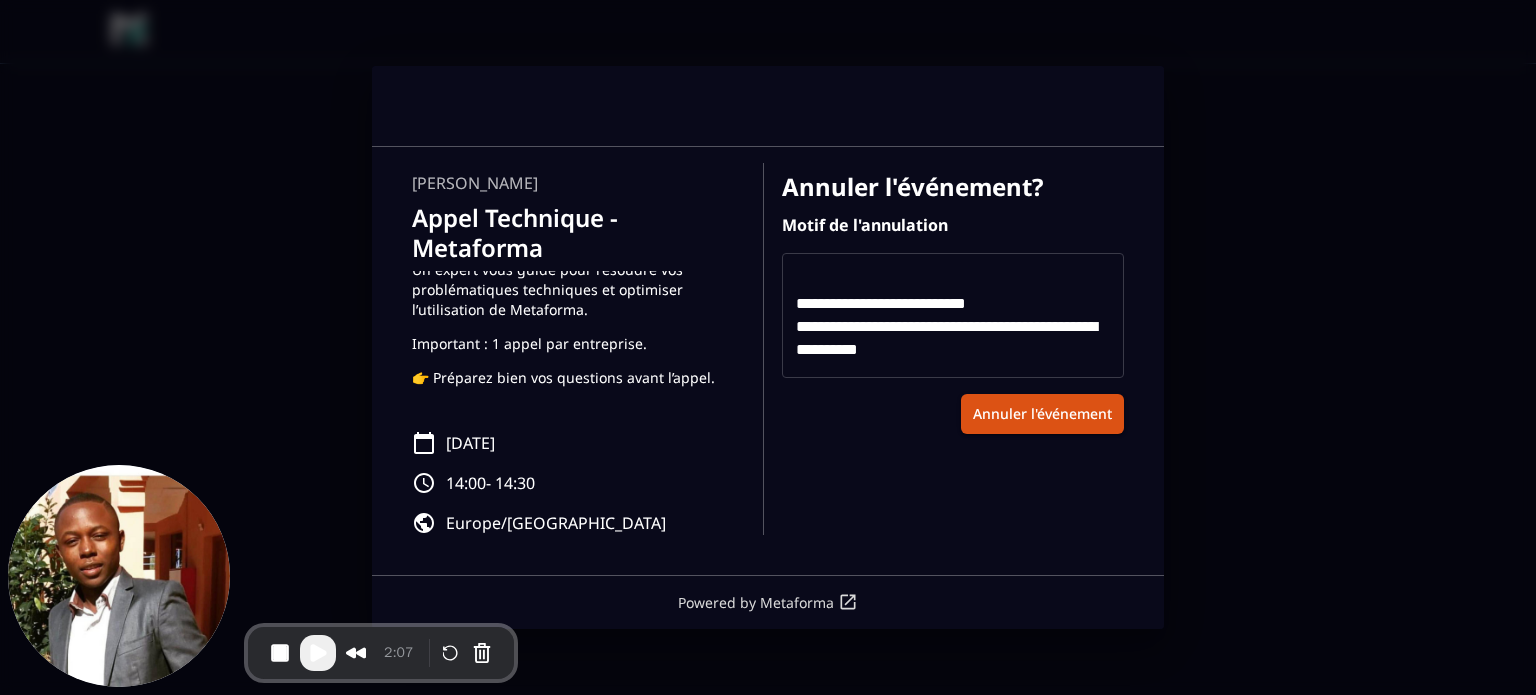 scroll, scrollTop: 0, scrollLeft: 0, axis: both 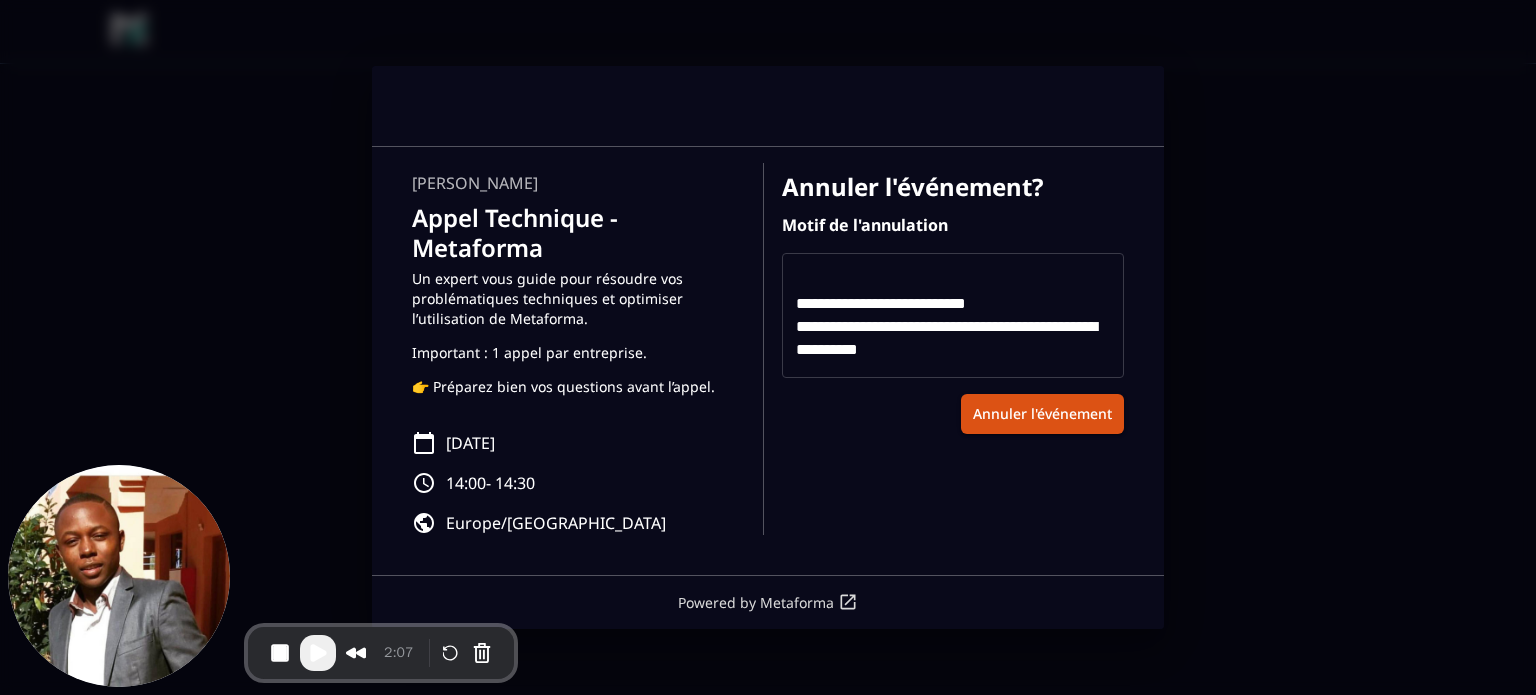click on "Appel Technique - Metaforma" at bounding box center [575, 232] 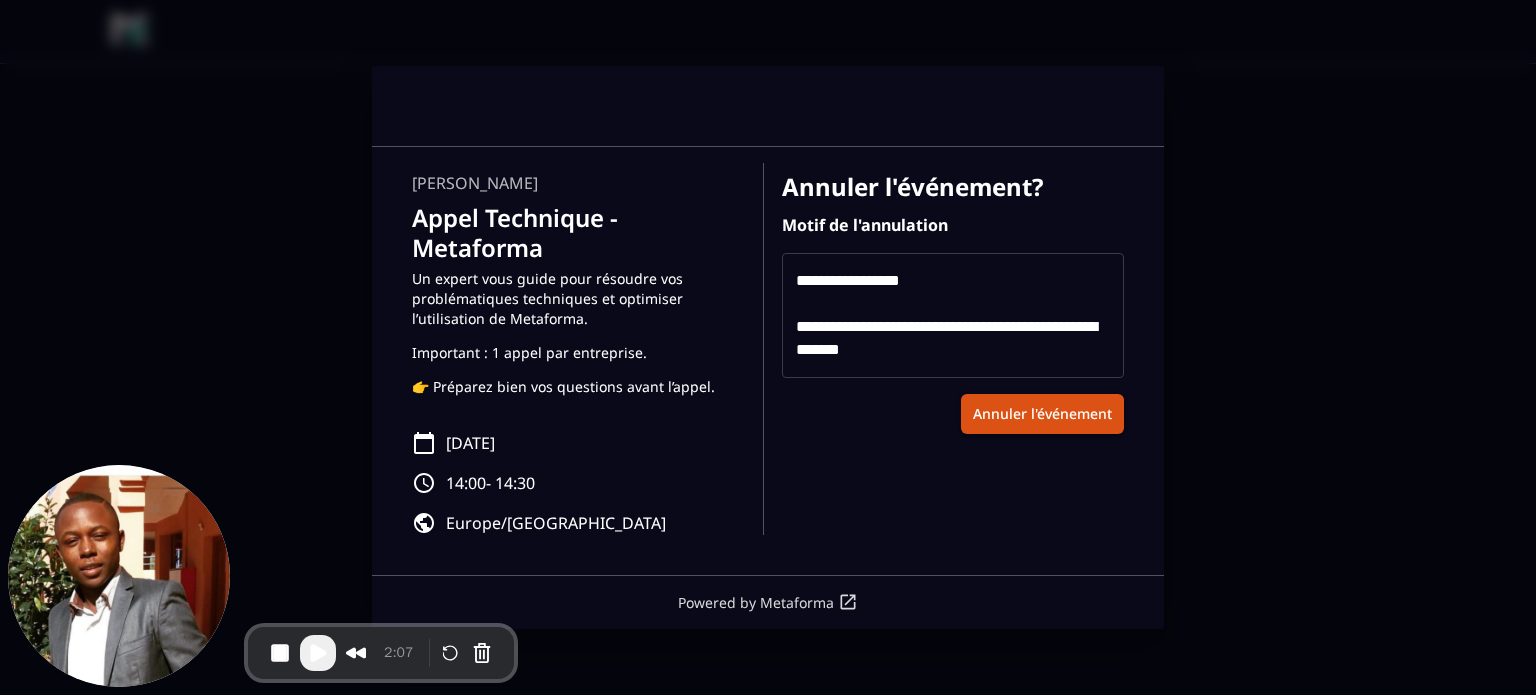 click on "Annuler l'événement?" at bounding box center (953, 187) 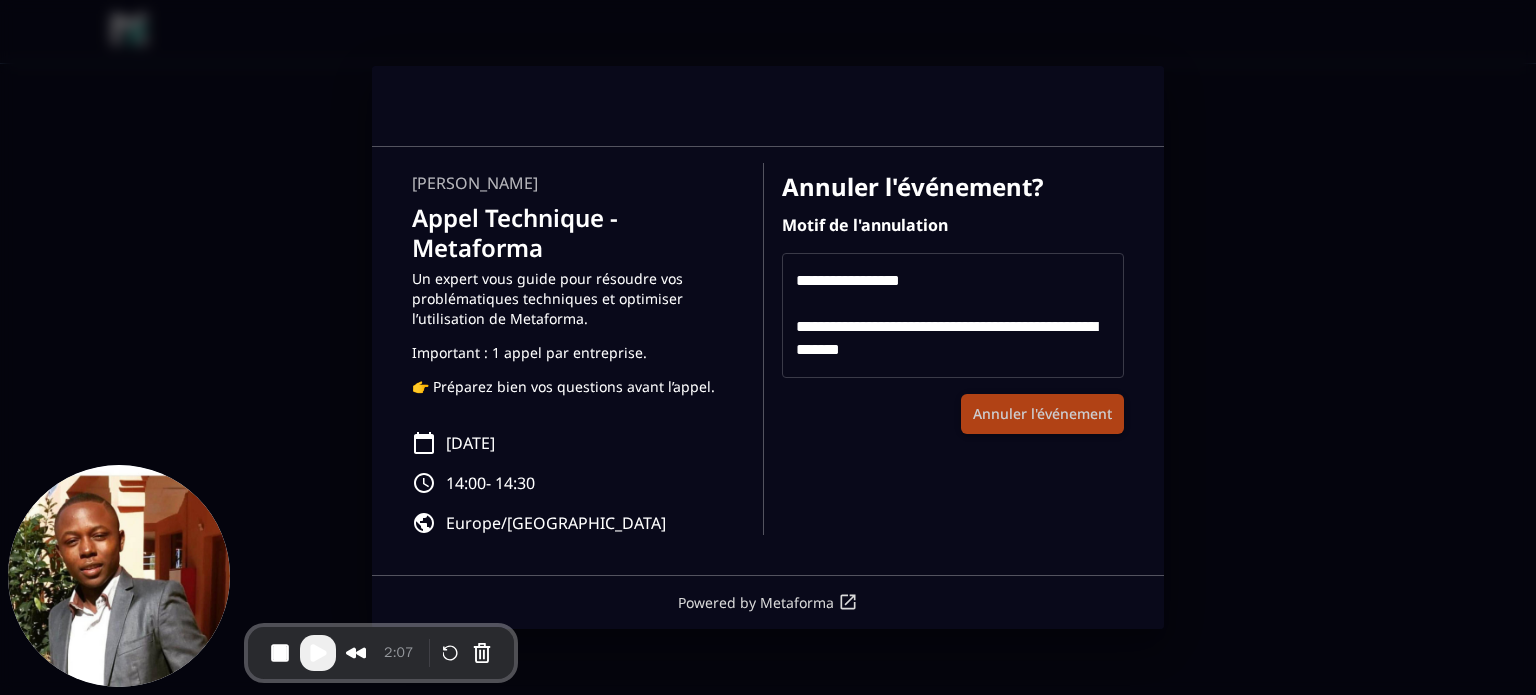 click on "Annuler l'événement" at bounding box center (1042, 414) 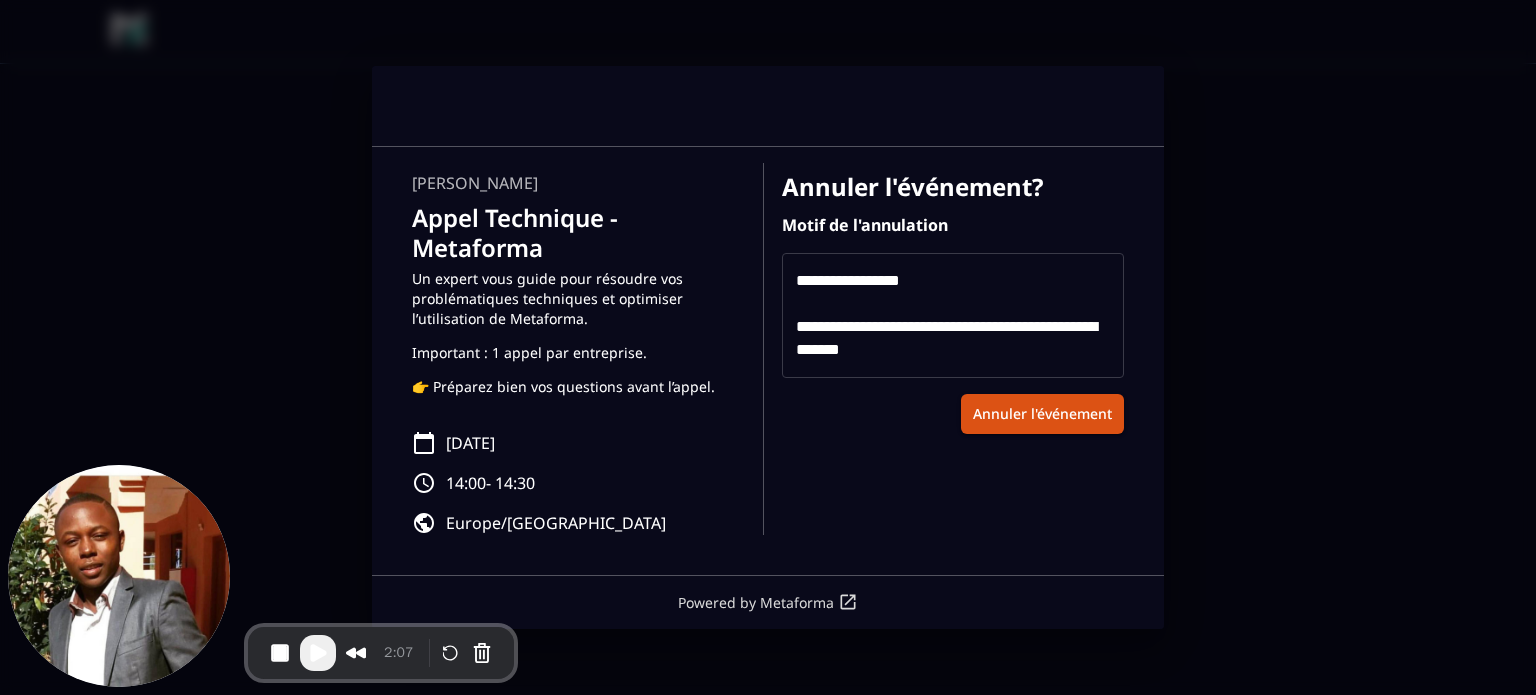 click on "**********" at bounding box center [953, 315] 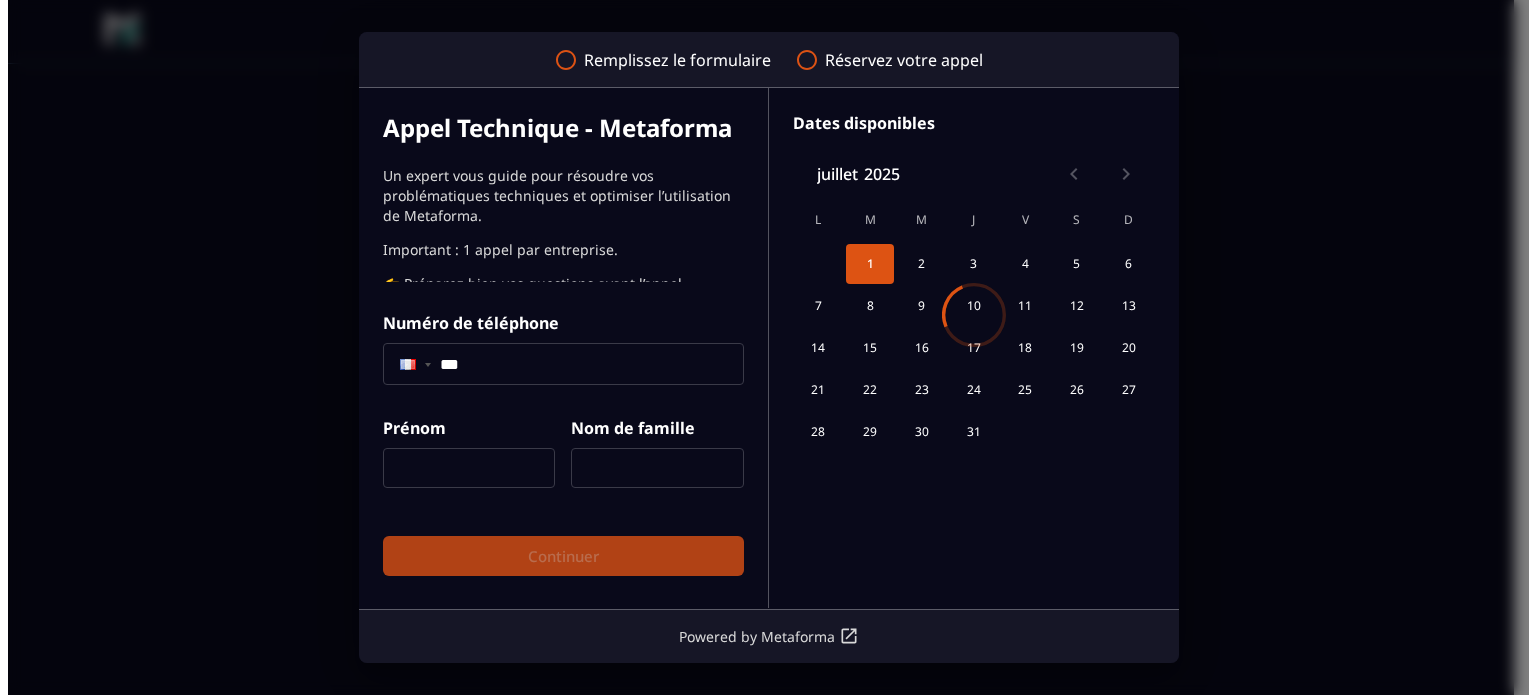 scroll, scrollTop: 0, scrollLeft: 0, axis: both 